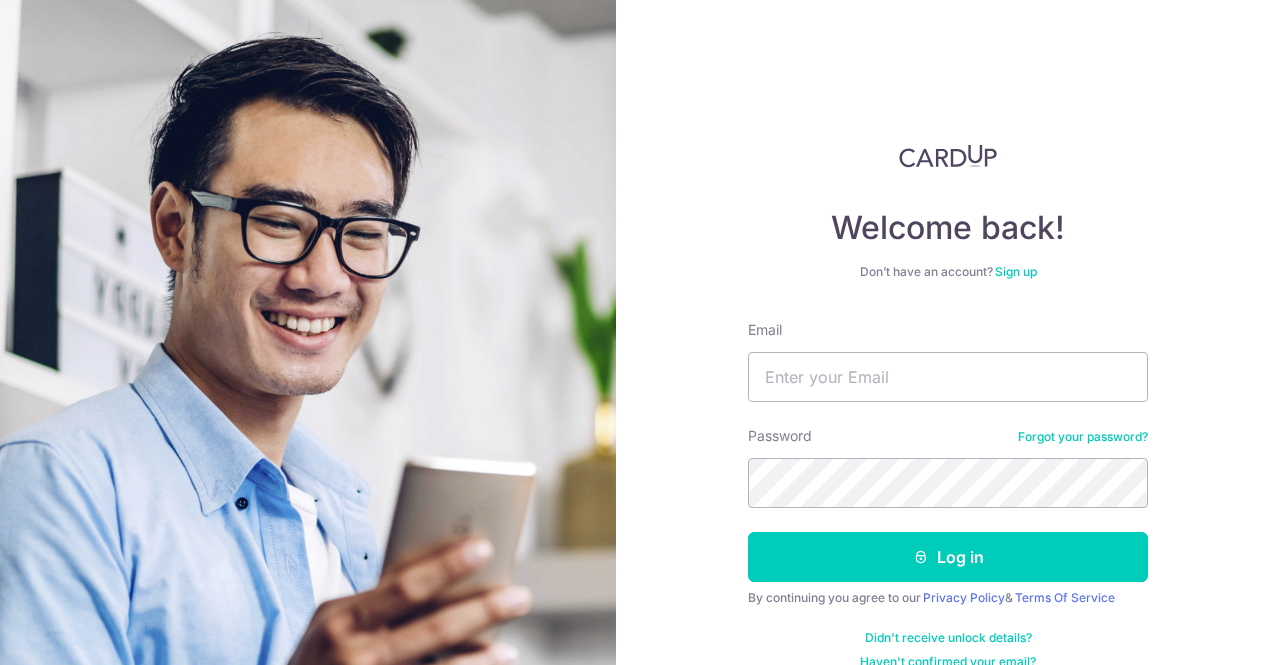 scroll, scrollTop: 0, scrollLeft: 0, axis: both 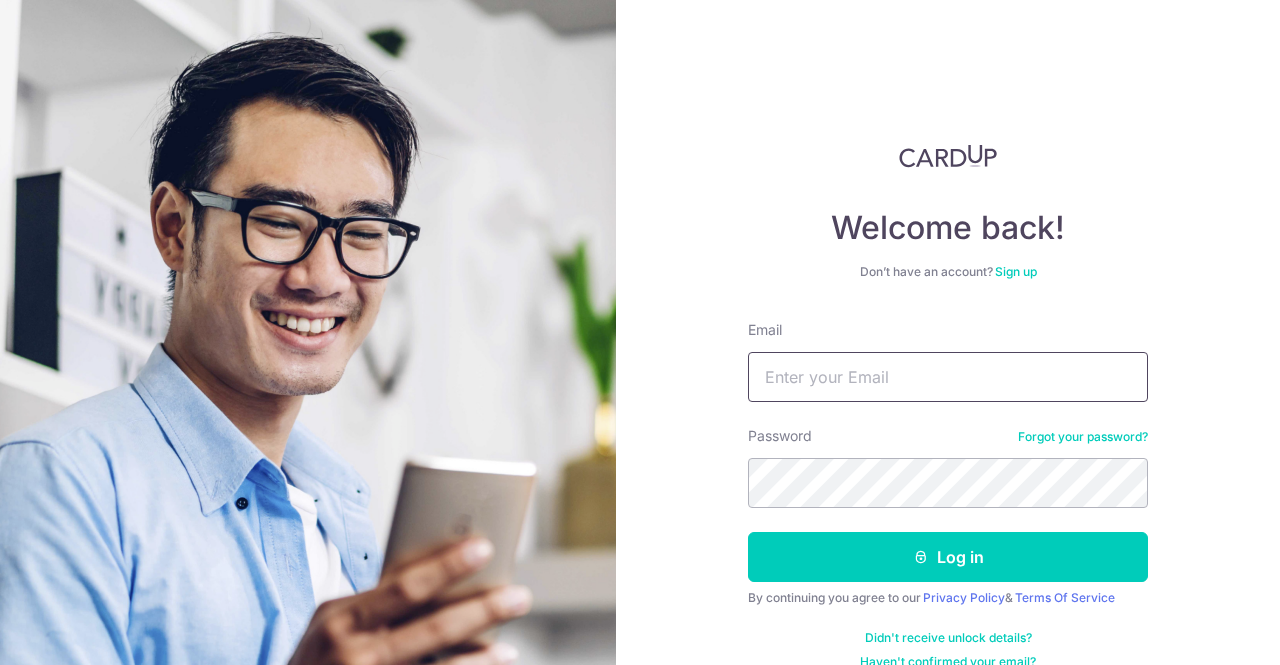 click on "Email" at bounding box center [948, 377] 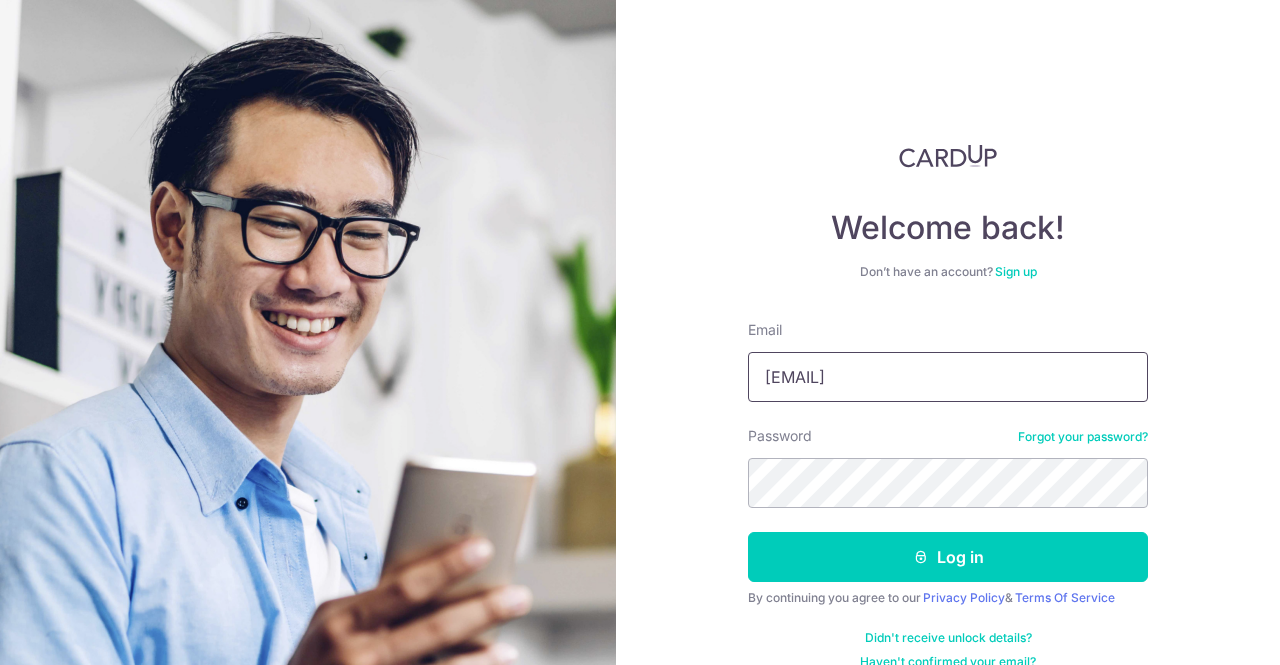 type on "[EMAIL]" 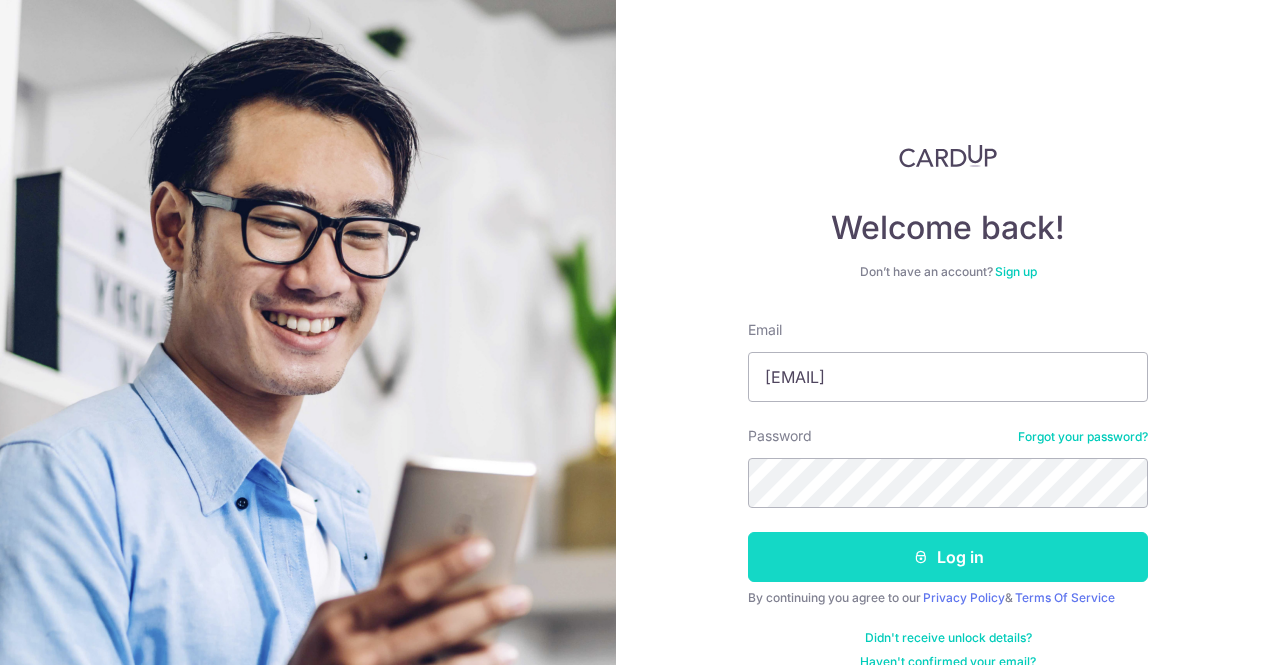 click on "Log in" at bounding box center [948, 557] 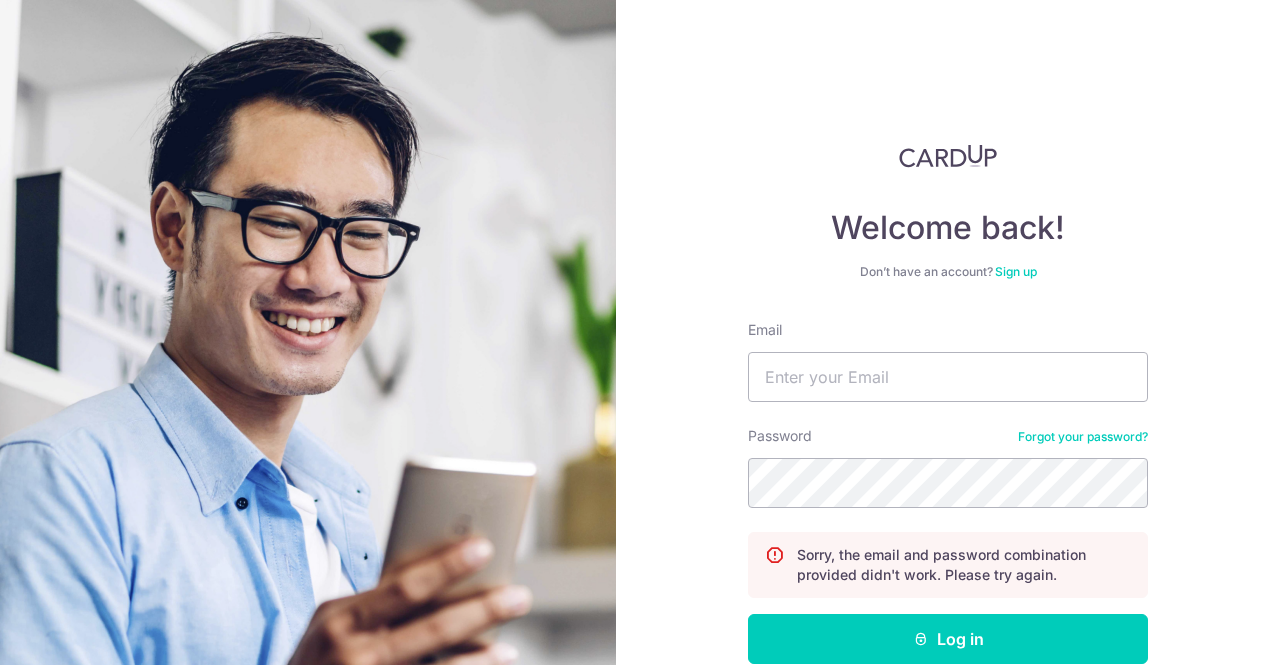 scroll, scrollTop: 0, scrollLeft: 0, axis: both 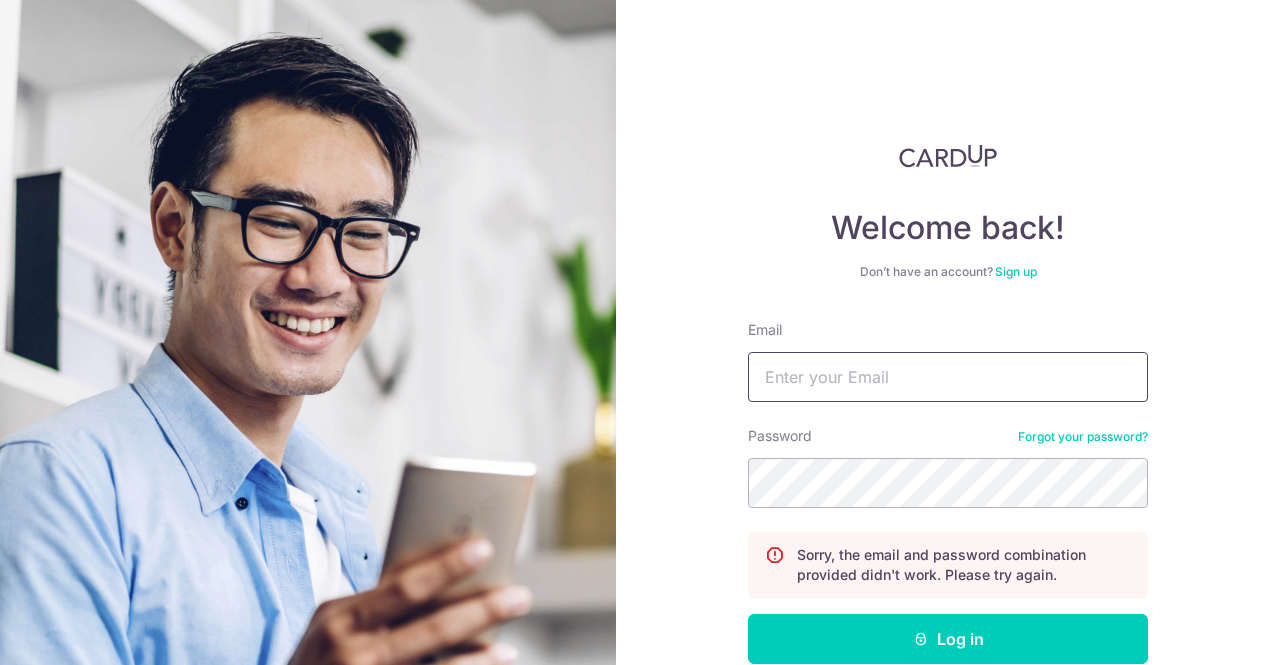 click on "Email" at bounding box center [948, 377] 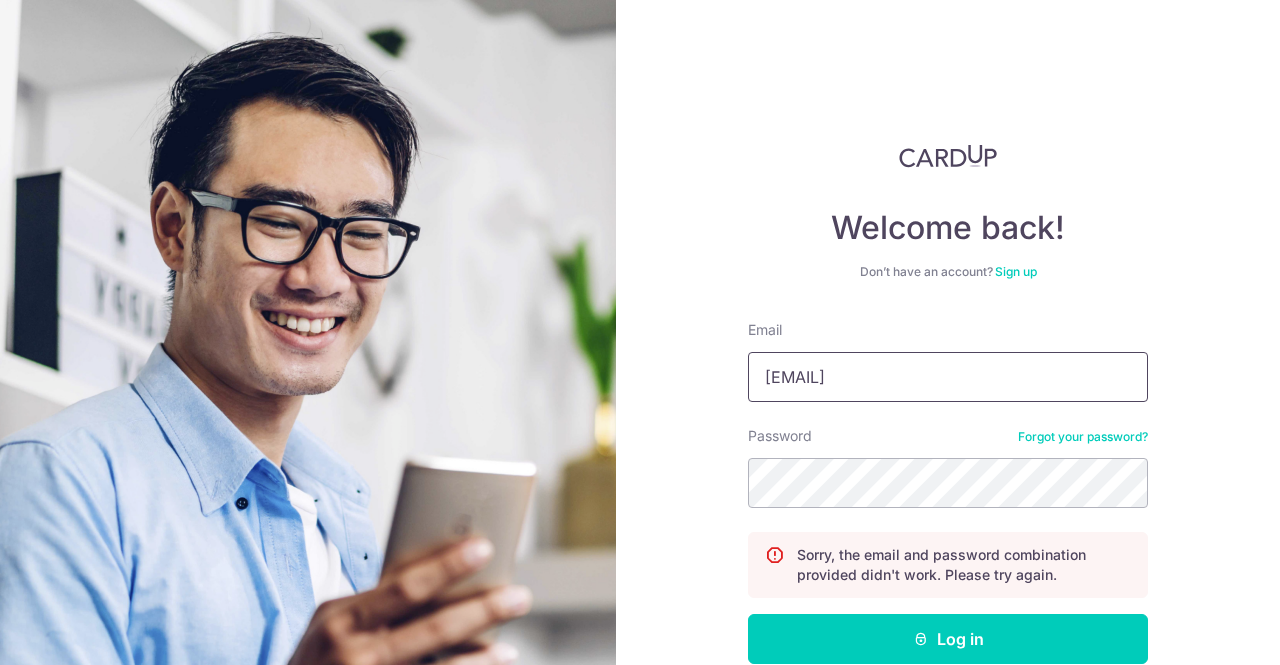 type on "[EMAIL]" 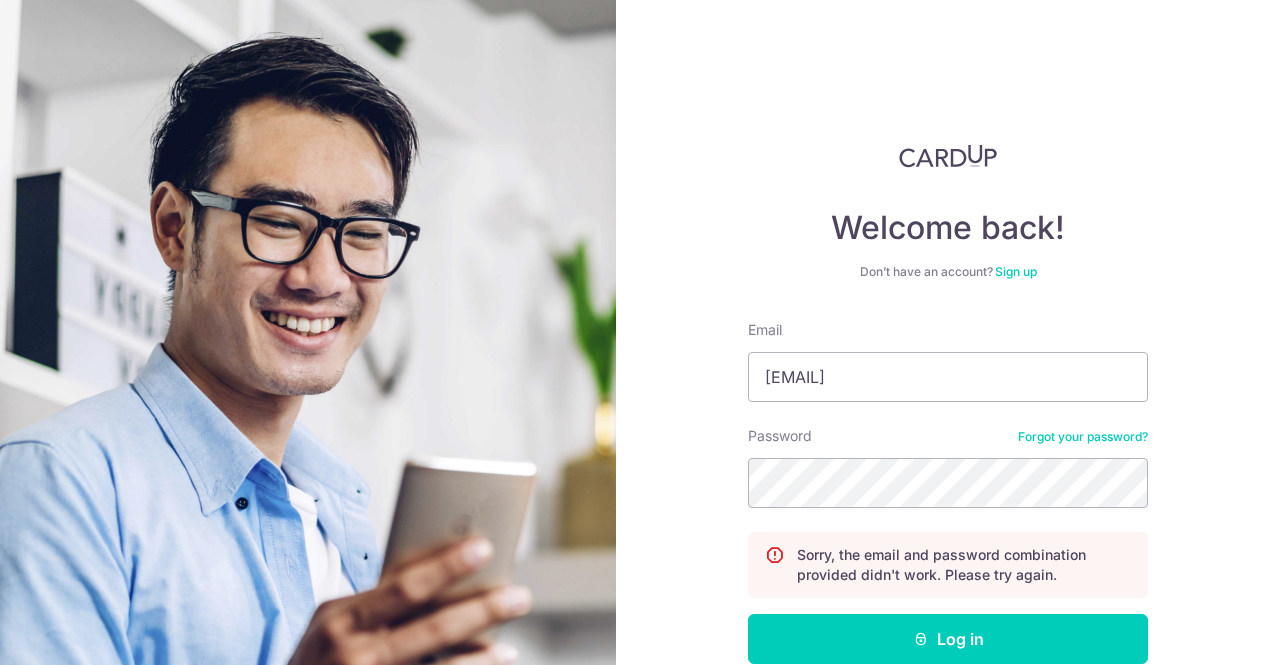 click on "Email
[EMAIL]
Password
Forgot your password?
Sorry, the email and password combination provided didn't work. Please try again.
Log in
By continuing you agree to our
Privacy Policy
&  Terms Of Service
Didn't receive unlock details?
Haven't confirmed your email?" at bounding box center [948, 536] 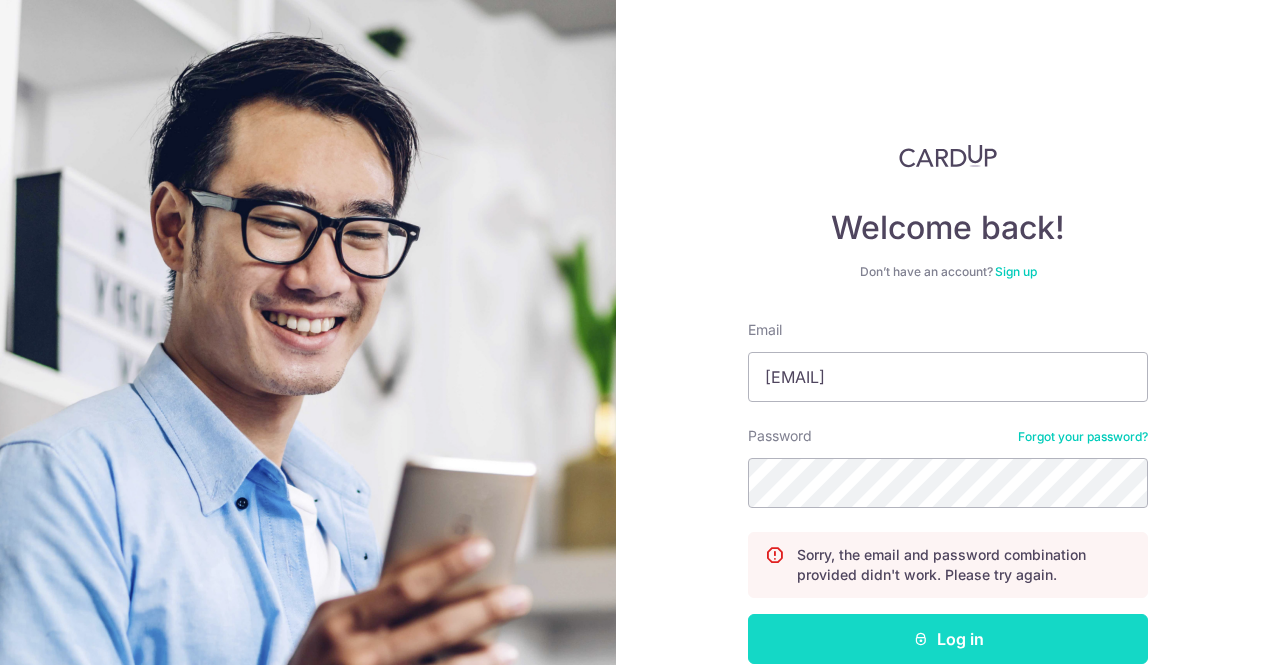 click on "Log in" at bounding box center [948, 639] 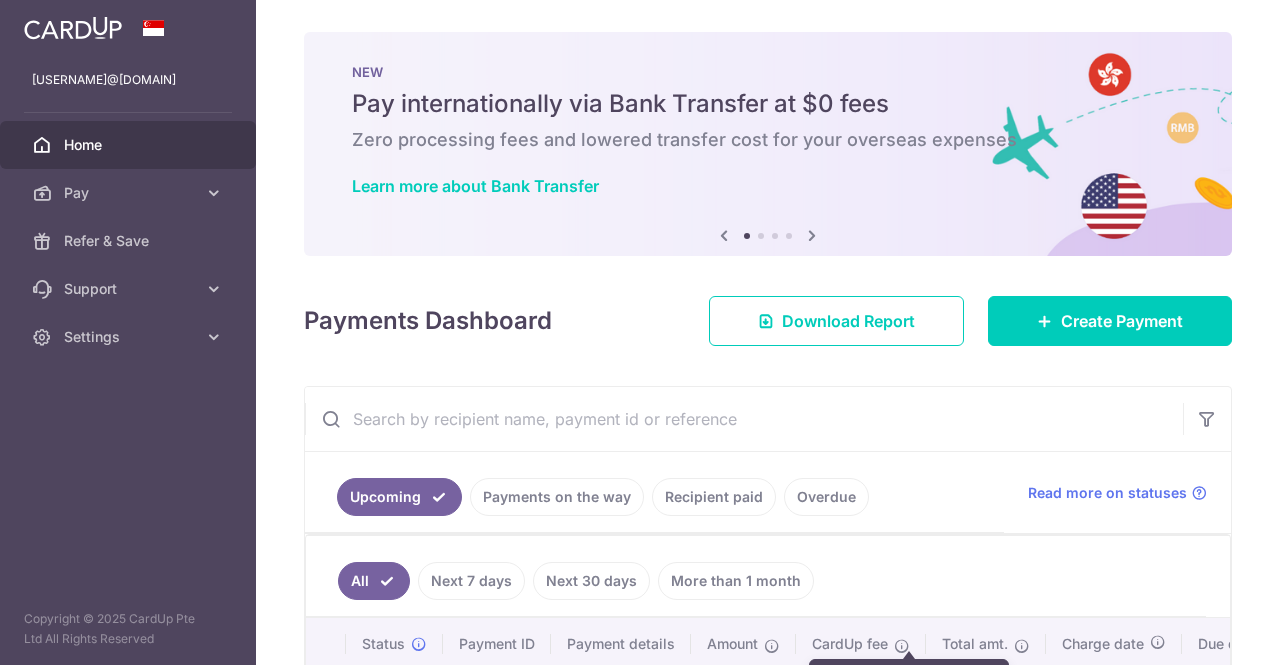 scroll, scrollTop: 0, scrollLeft: 0, axis: both 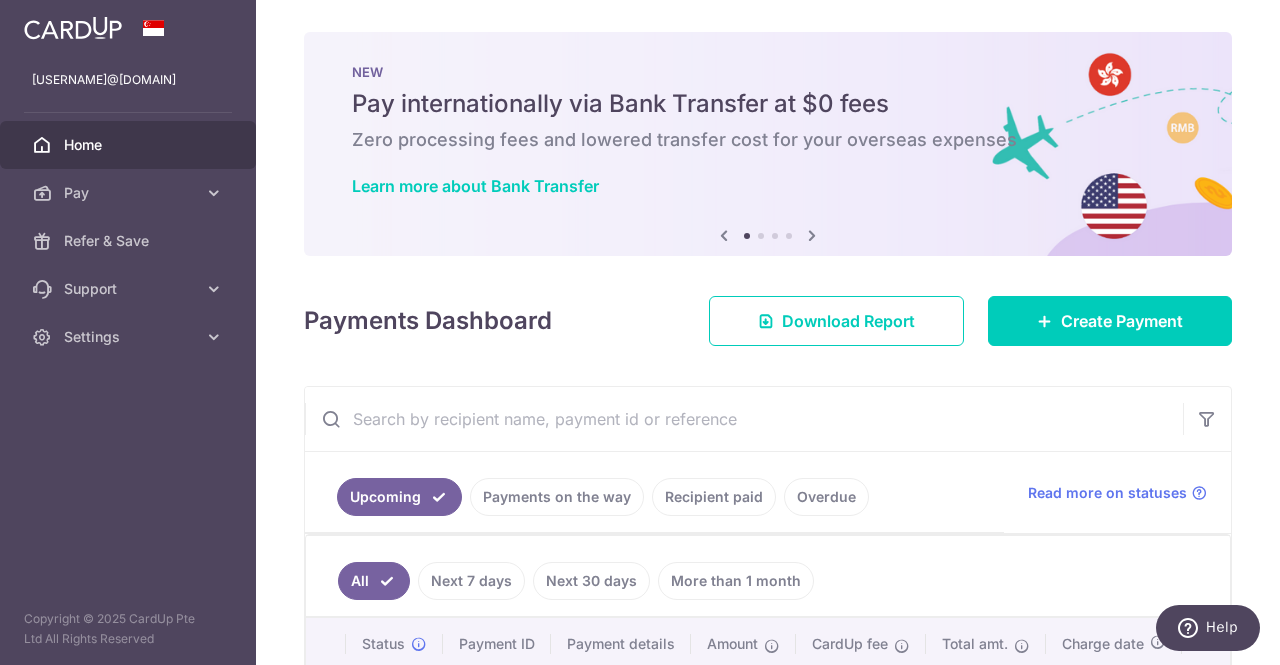 click at bounding box center (812, 235) 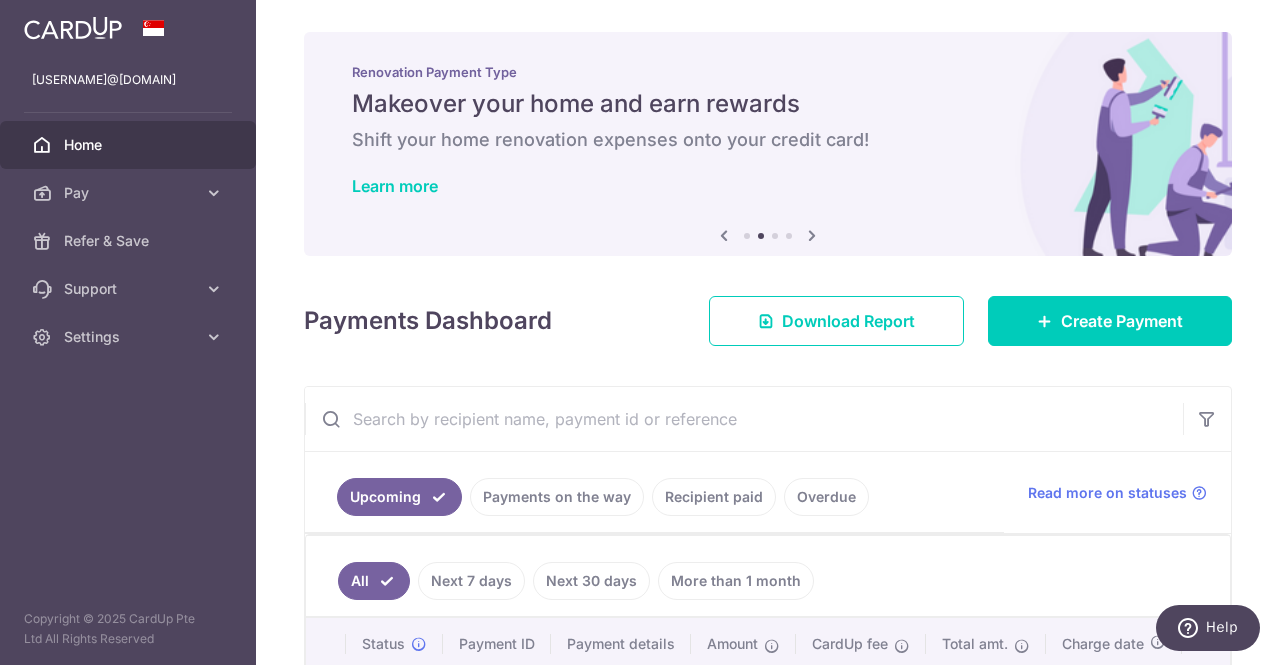 click at bounding box center [812, 235] 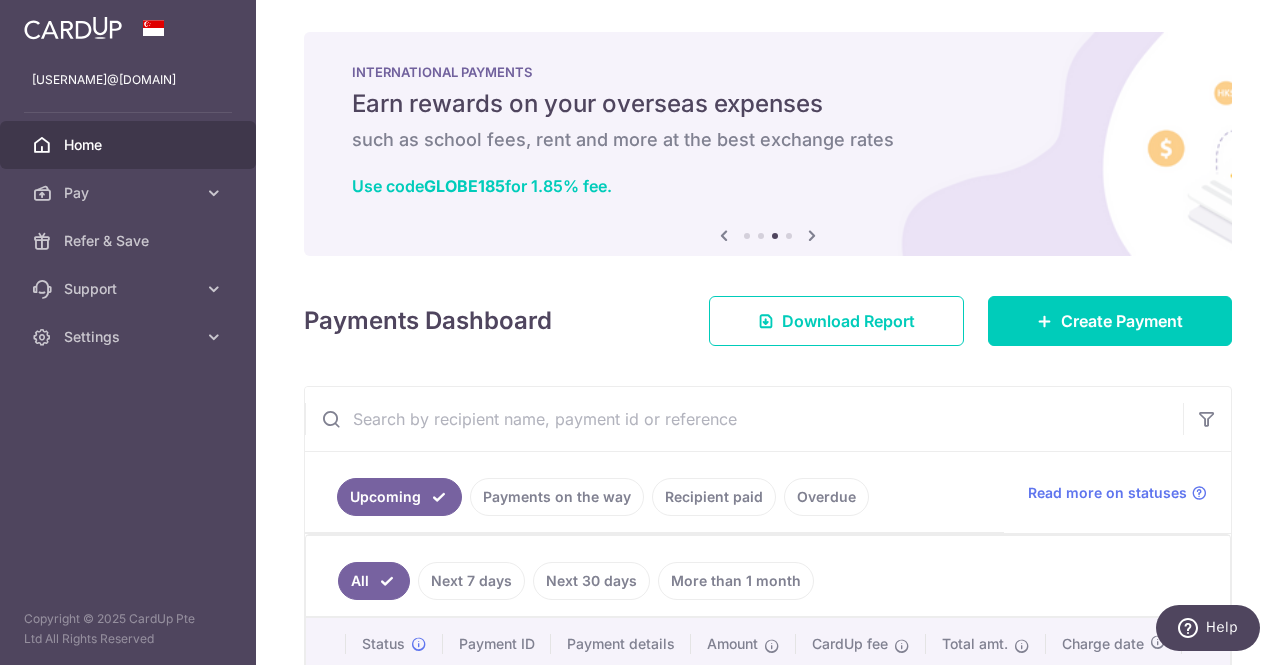 click at bounding box center [812, 235] 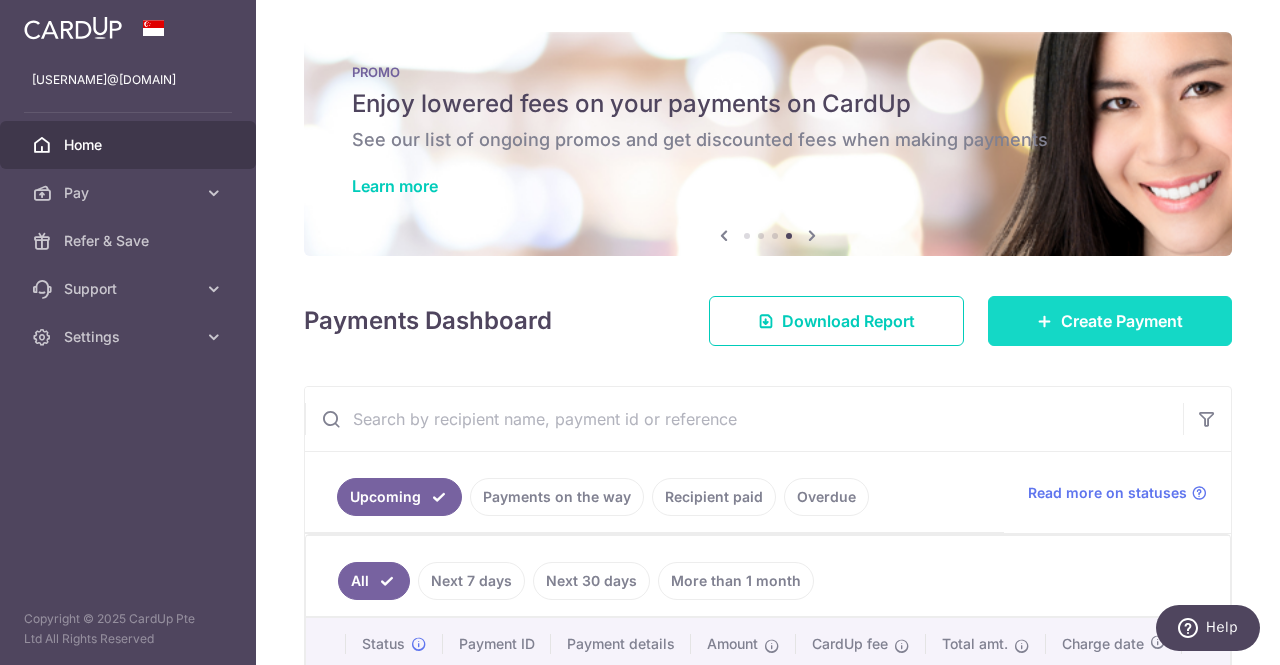 click on "Create Payment" at bounding box center (1122, 321) 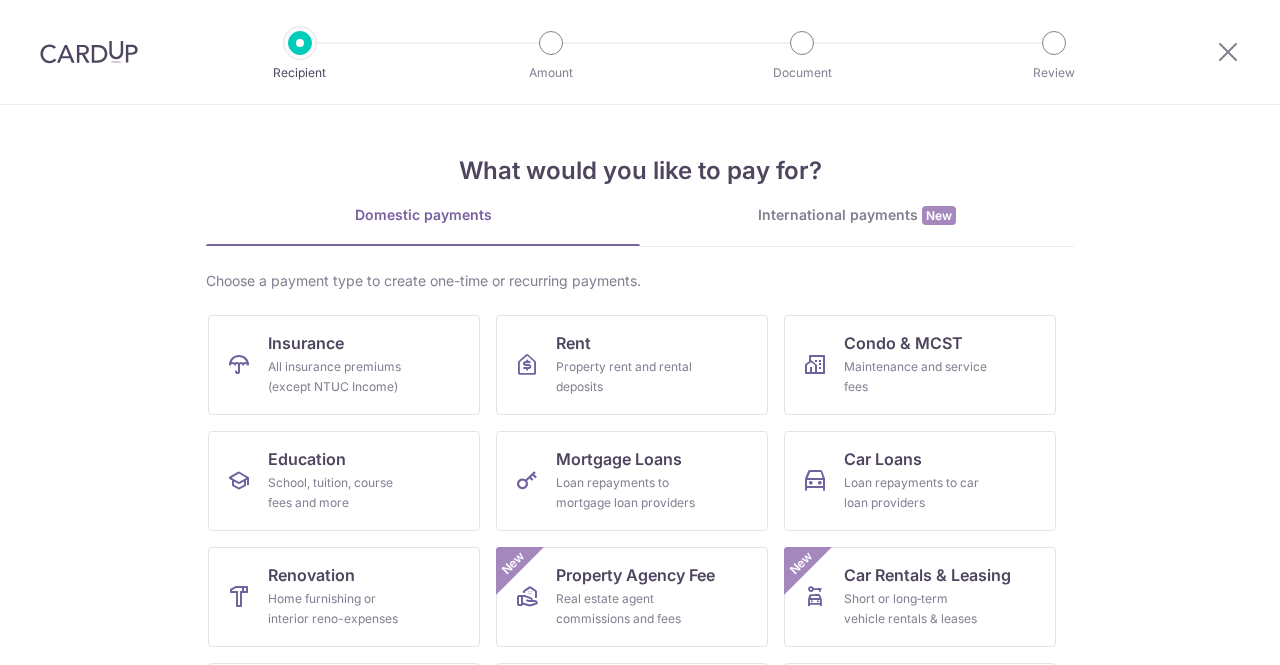 scroll, scrollTop: 0, scrollLeft: 0, axis: both 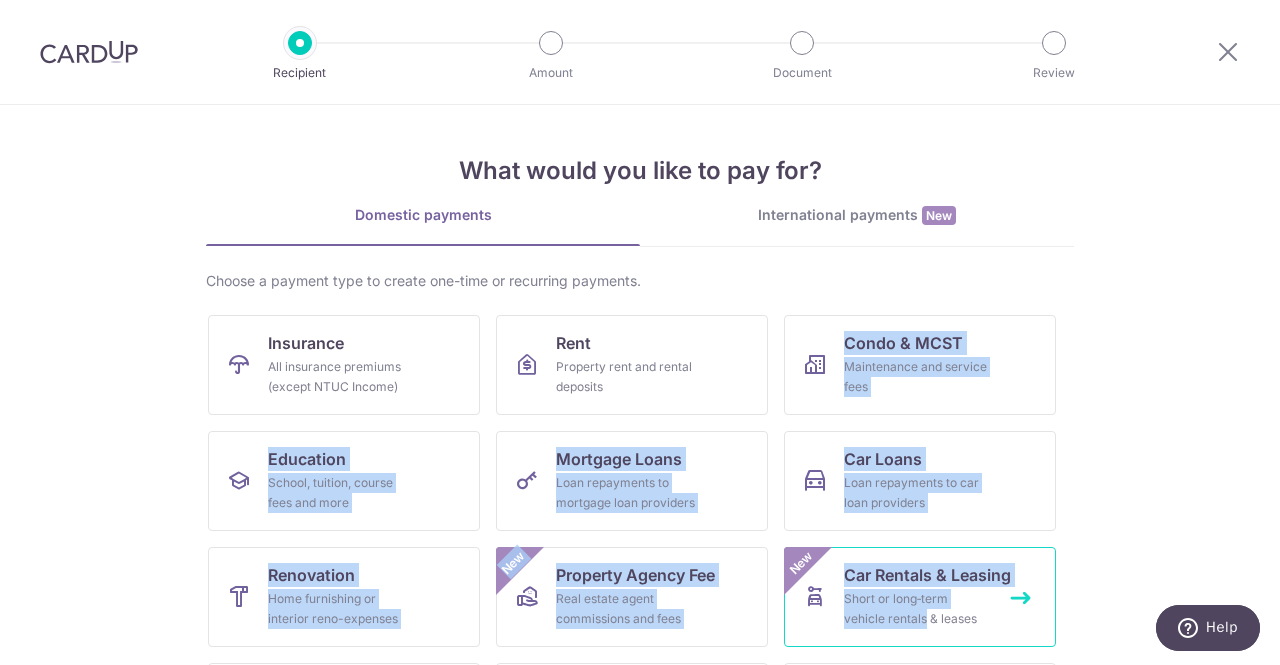 drag, startPoint x: 1113, startPoint y: 321, endPoint x: 920, endPoint y: 616, distance: 352.52518 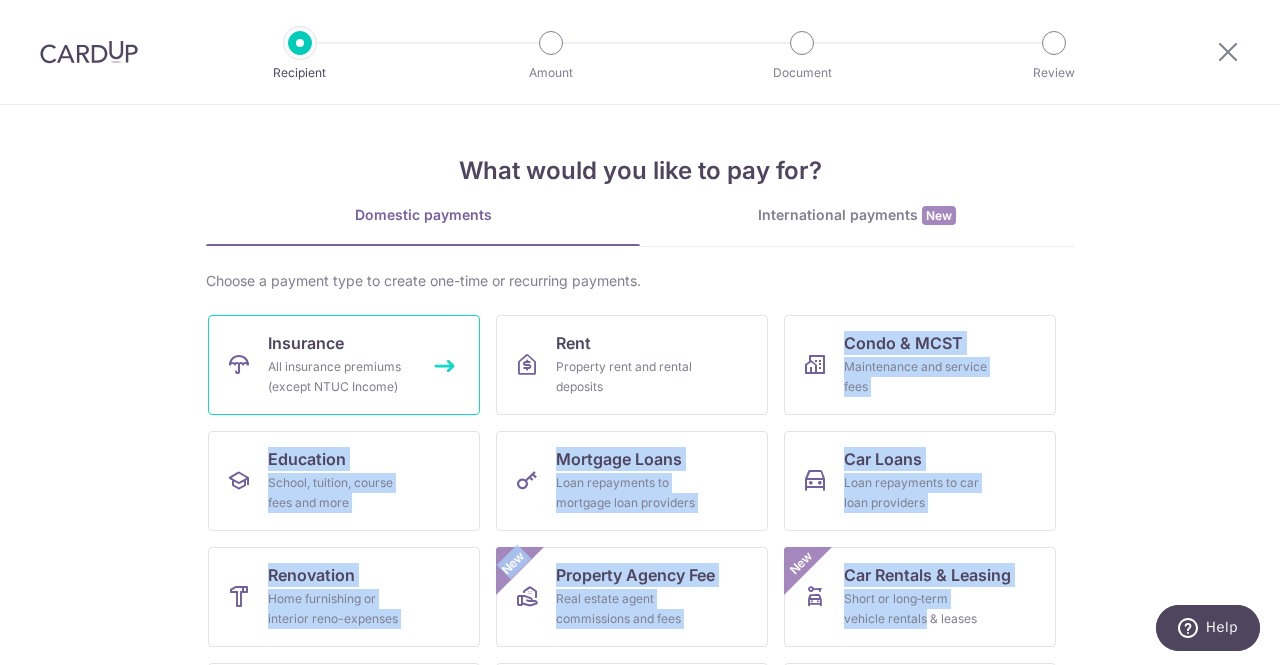 click on "Insurance All insurance premiums (except NTUC Income)" at bounding box center [344, 365] 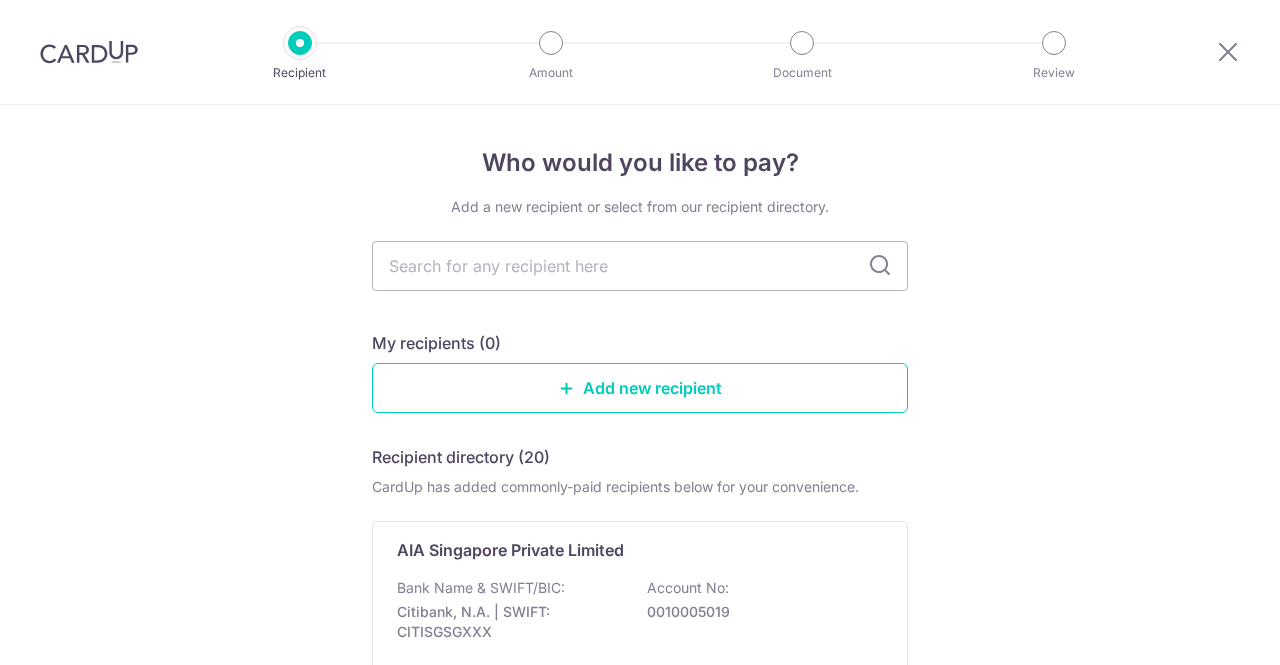 scroll, scrollTop: 0, scrollLeft: 0, axis: both 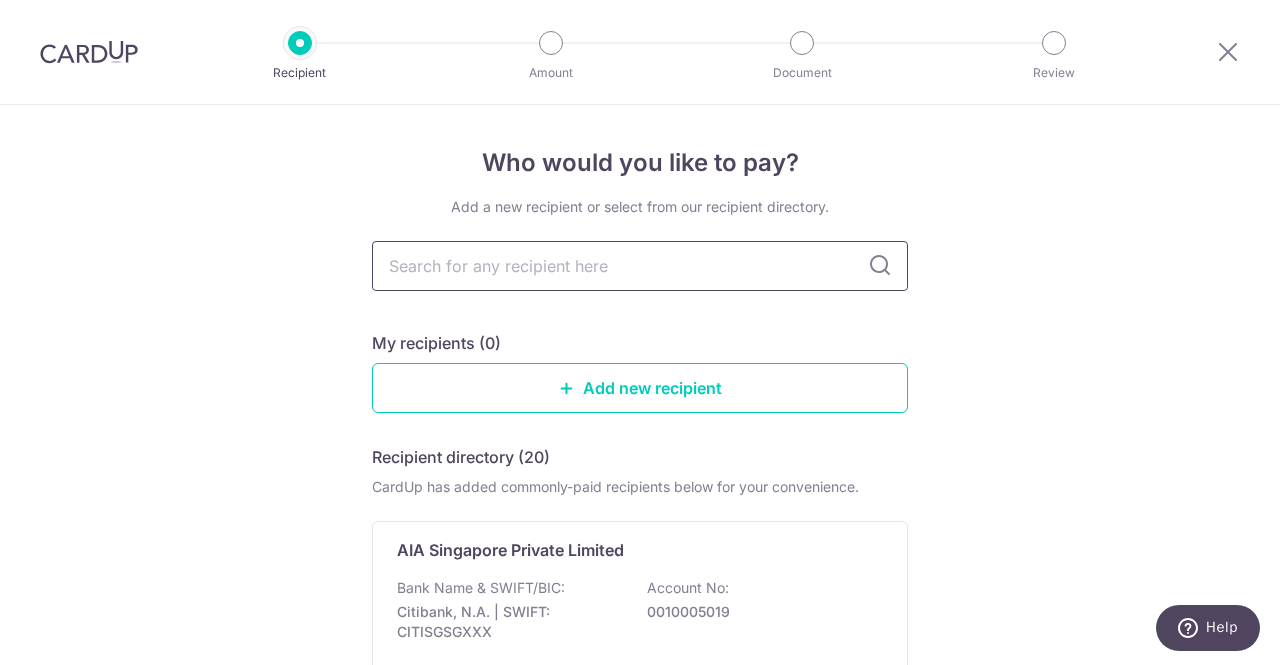 click at bounding box center [640, 266] 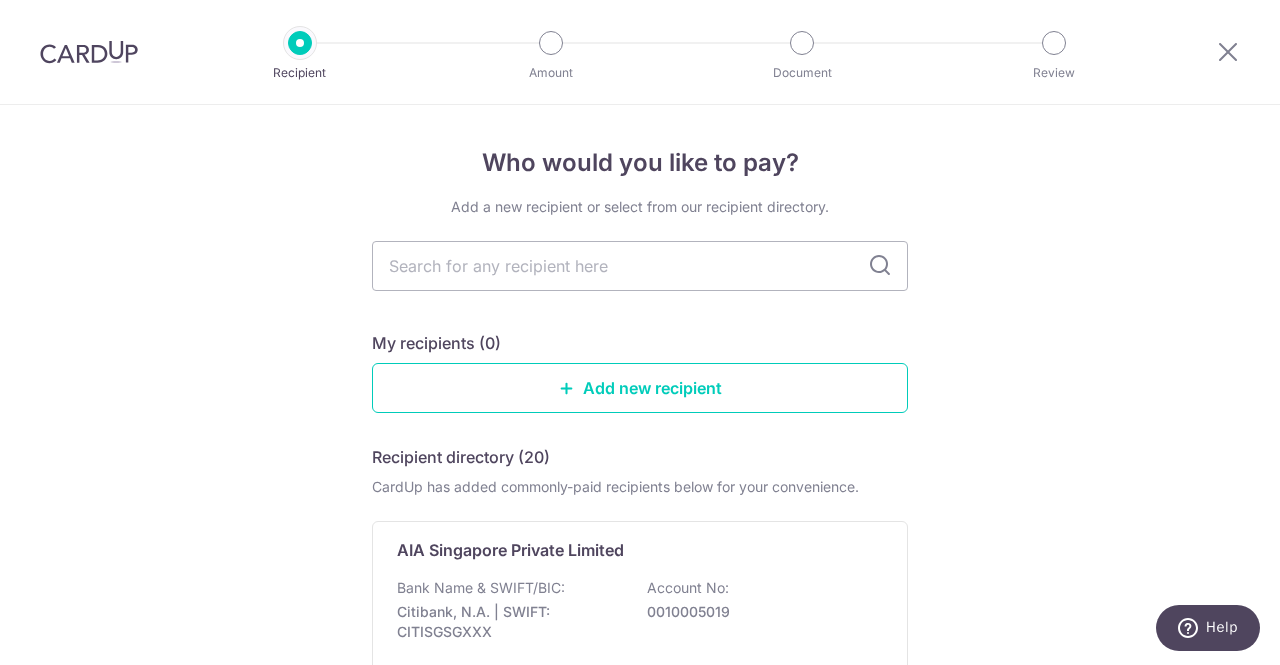click at bounding box center (880, 266) 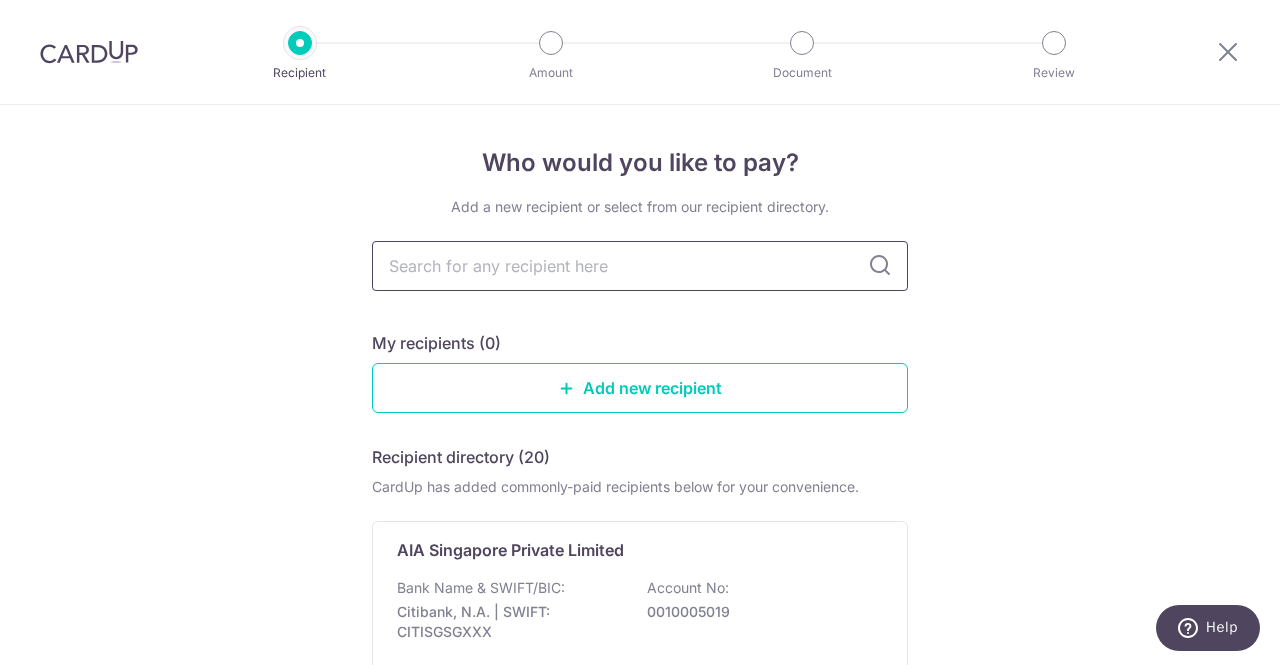 click at bounding box center (640, 266) 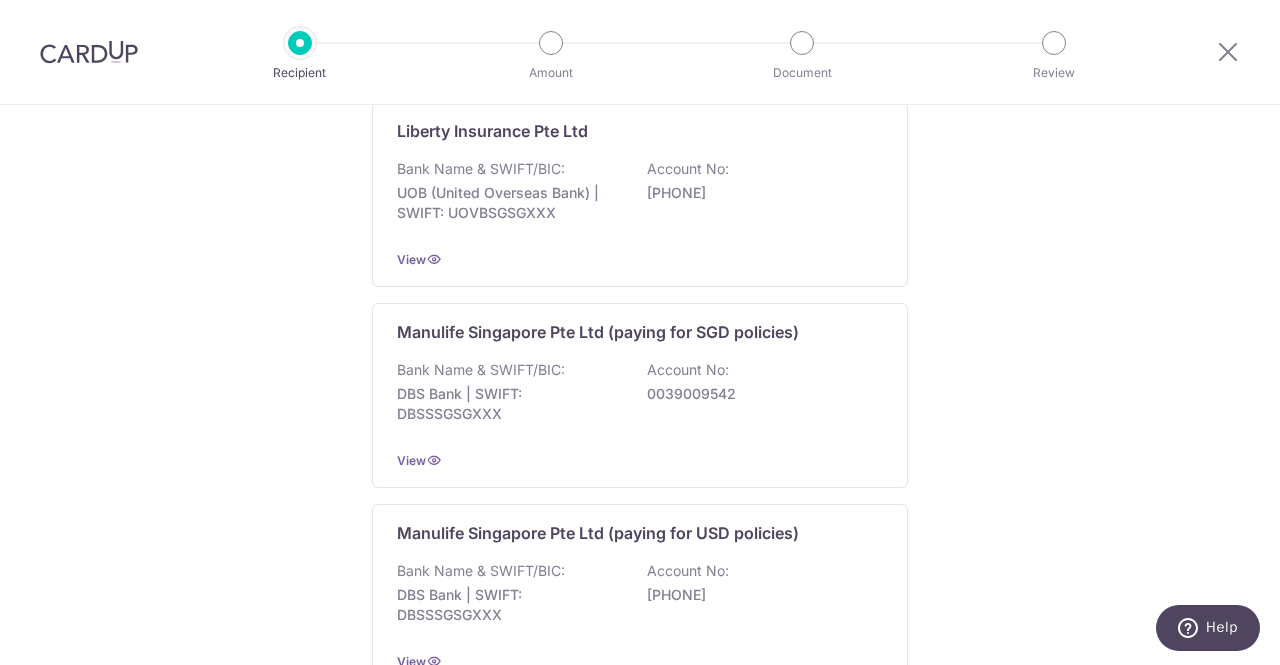 scroll, scrollTop: 2054, scrollLeft: 0, axis: vertical 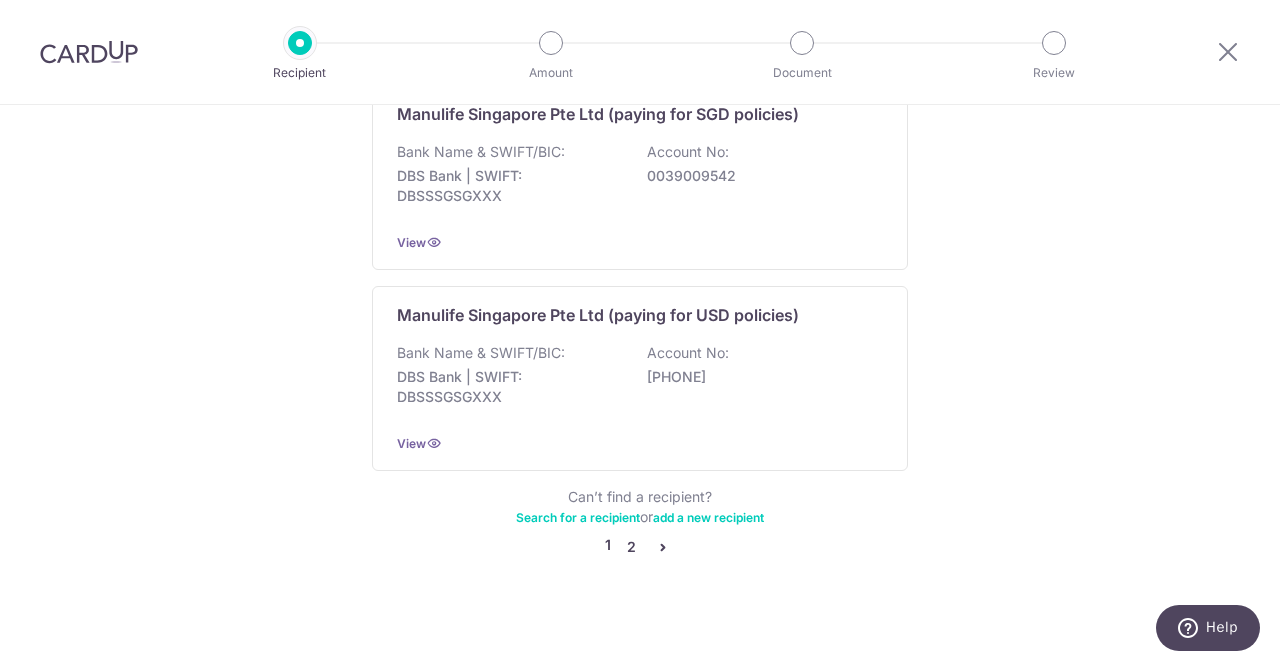 click on "2" at bounding box center [631, 547] 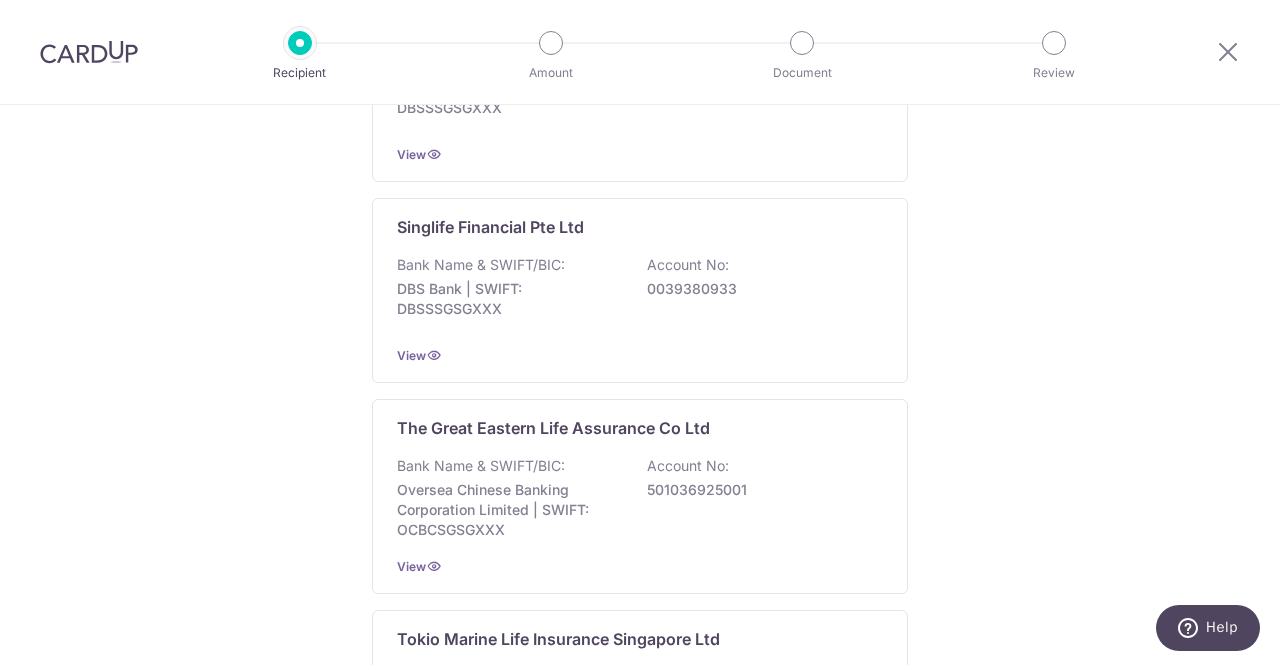 scroll, scrollTop: 1834, scrollLeft: 0, axis: vertical 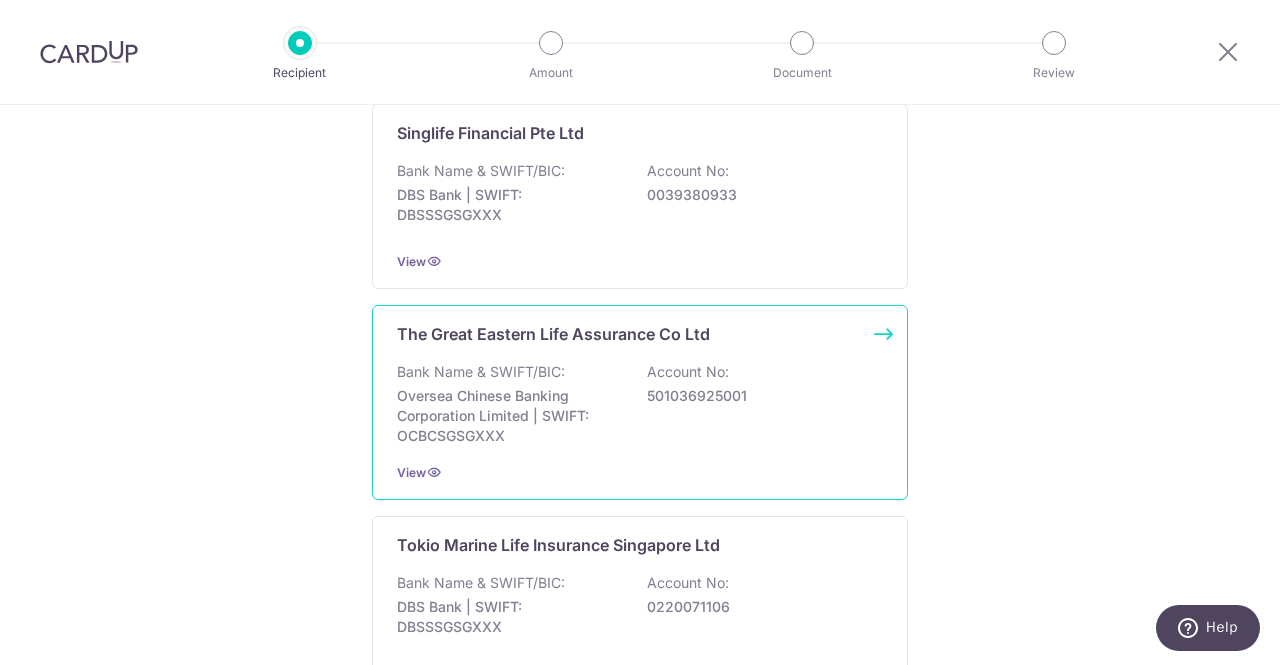 click on "The Great Eastern Life Assurance Co Ltd
Bank Name & SWIFT/BIC:
Oversea Chinese Banking Corporation Limited | SWIFT: OCBCSGSGXXX
Account No:
501036925001
View" at bounding box center [640, 402] 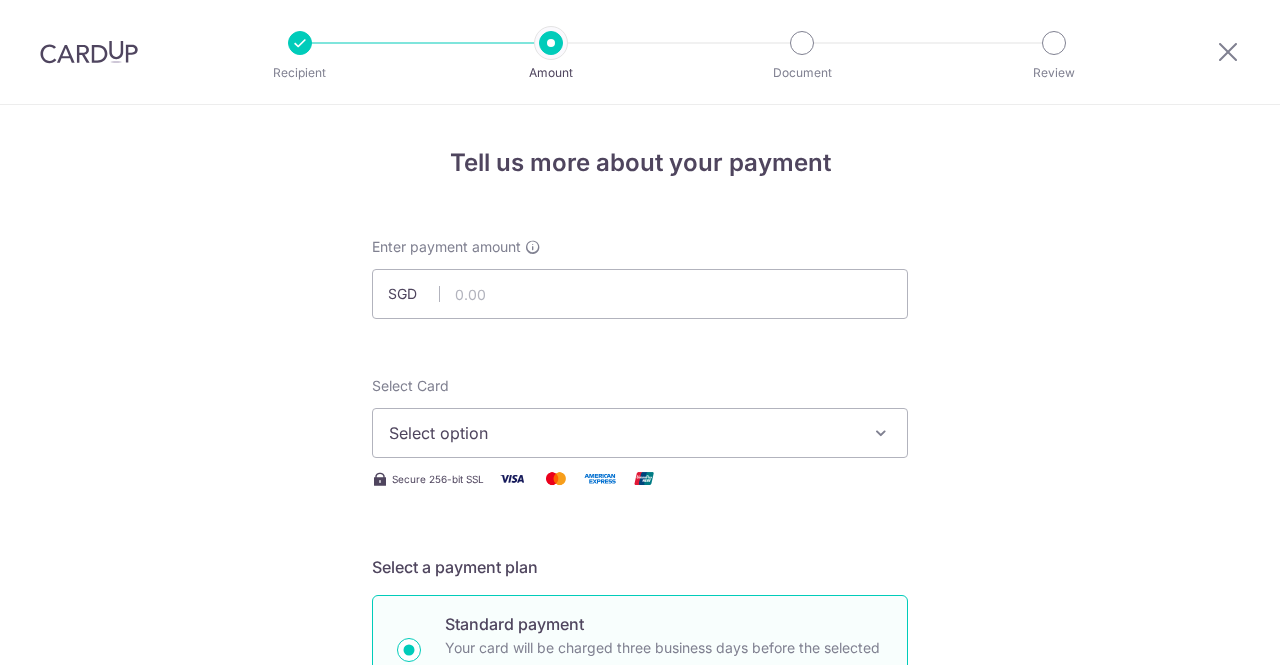 scroll, scrollTop: 0, scrollLeft: 0, axis: both 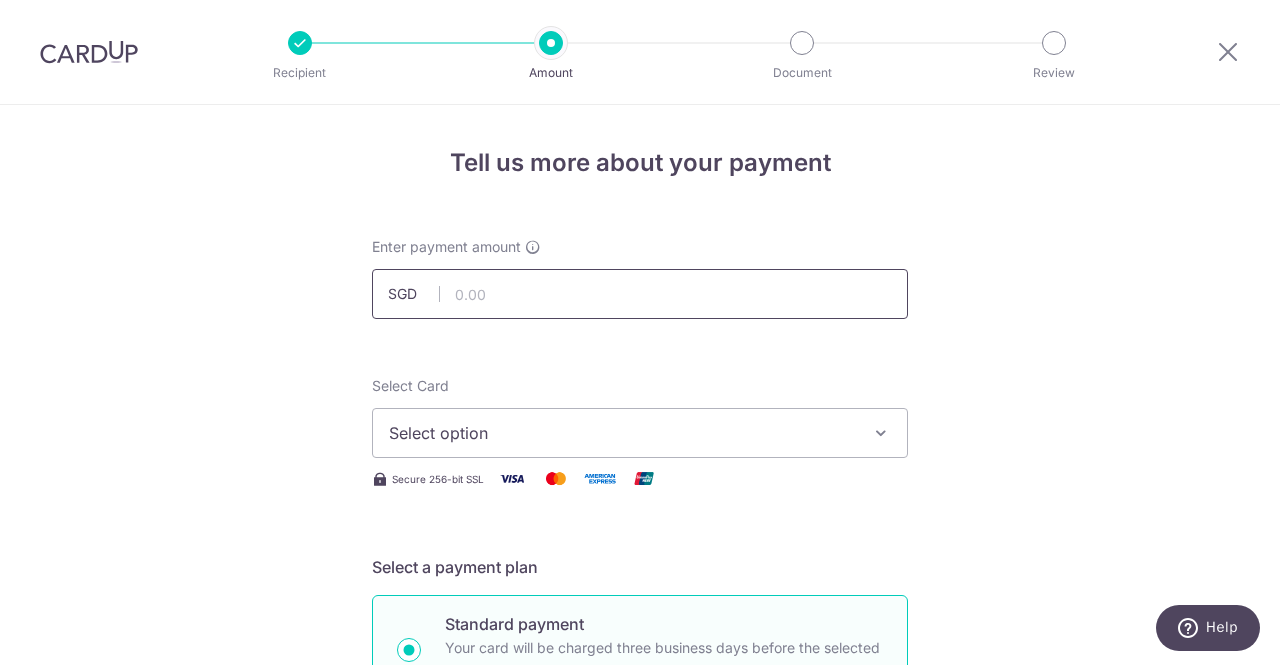 click at bounding box center [640, 294] 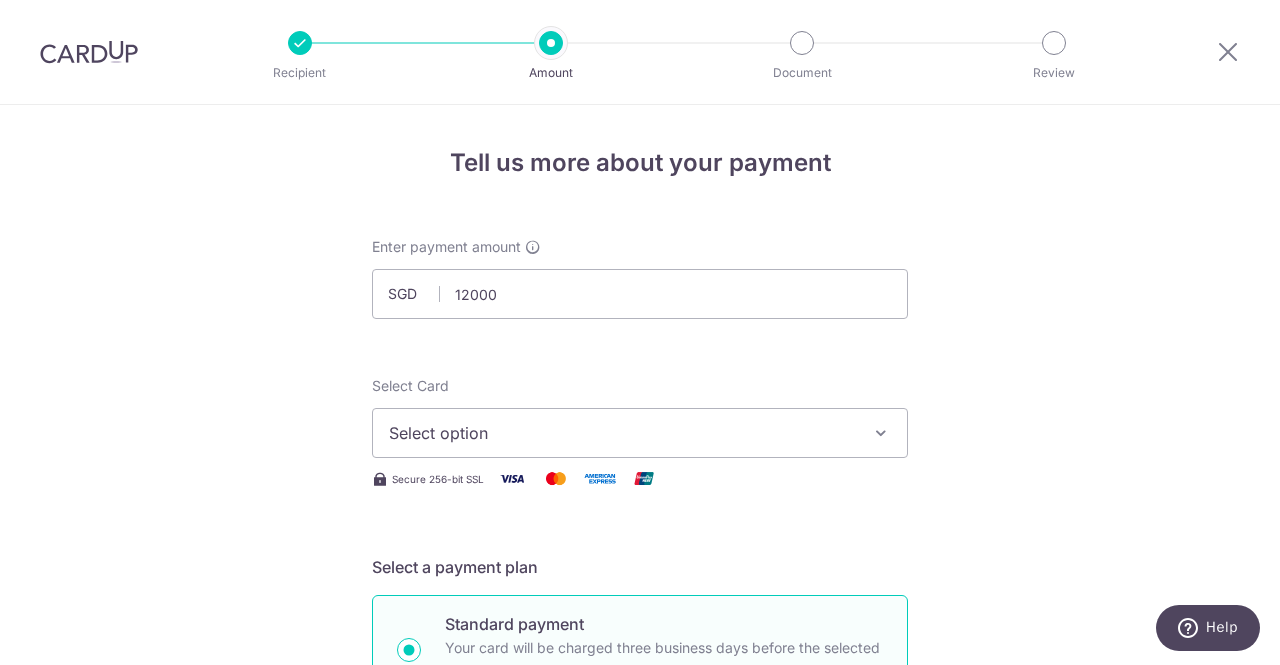type on "12,000.00" 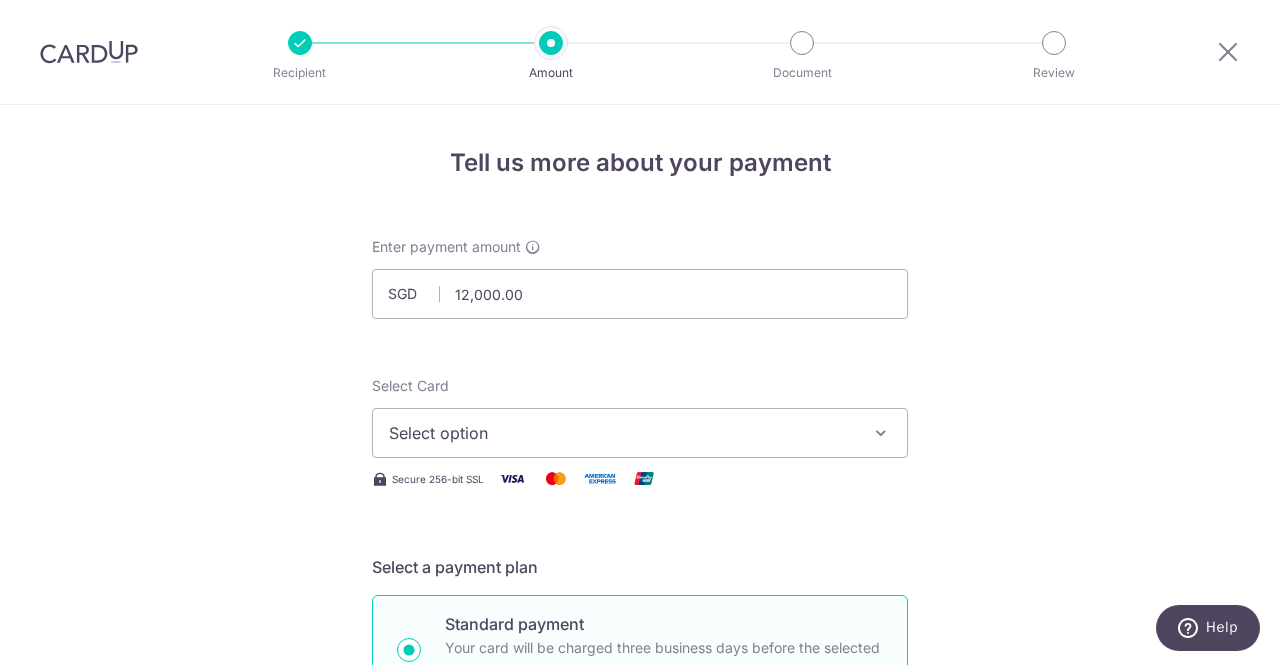 click on "Select option" at bounding box center [622, 433] 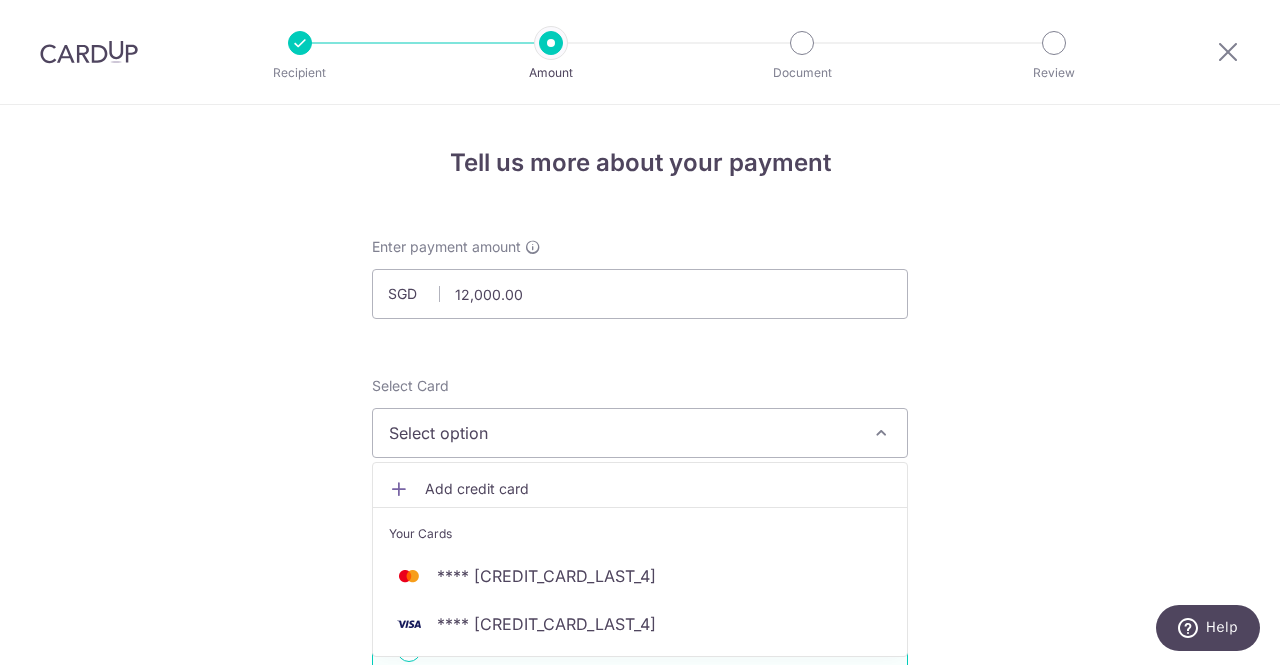 click on "Tell us more about your payment
Enter payment amount
SGD
12,000.00
12000.00
Select Card
Select option
Add credit card
Your Cards
**** 3929
**** 4559
Secure 256-bit SSL
Text
New card details
Card" at bounding box center [640, 1009] 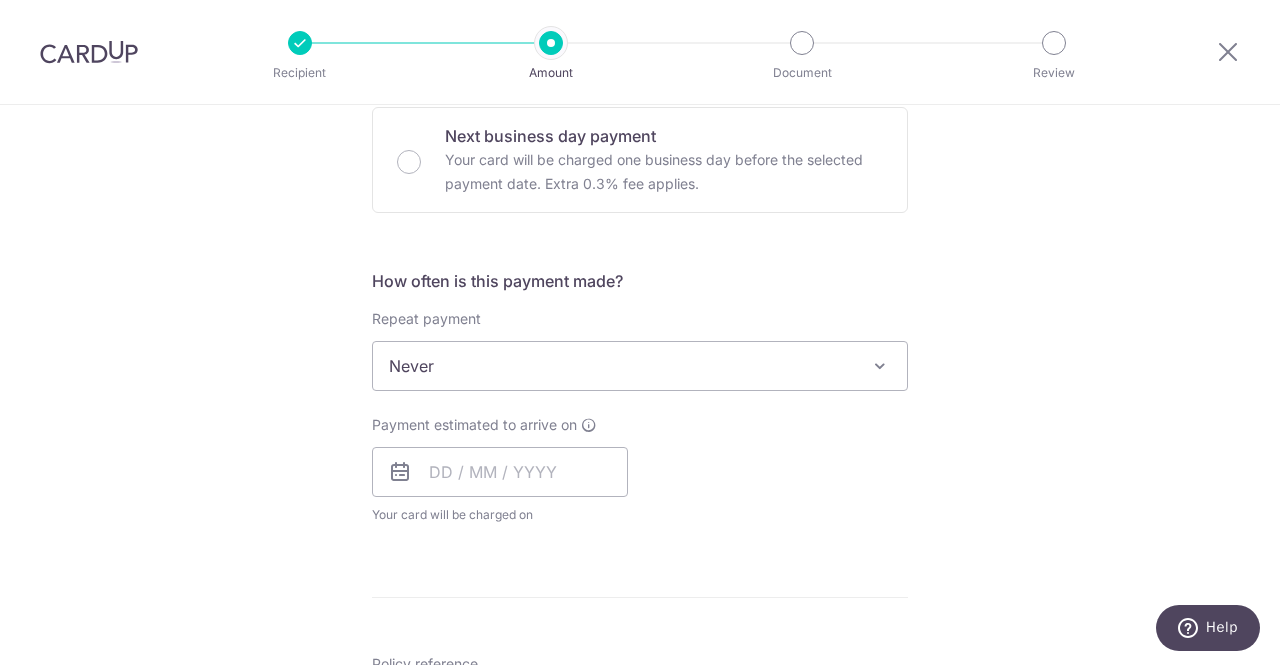 scroll, scrollTop: 614, scrollLeft: 0, axis: vertical 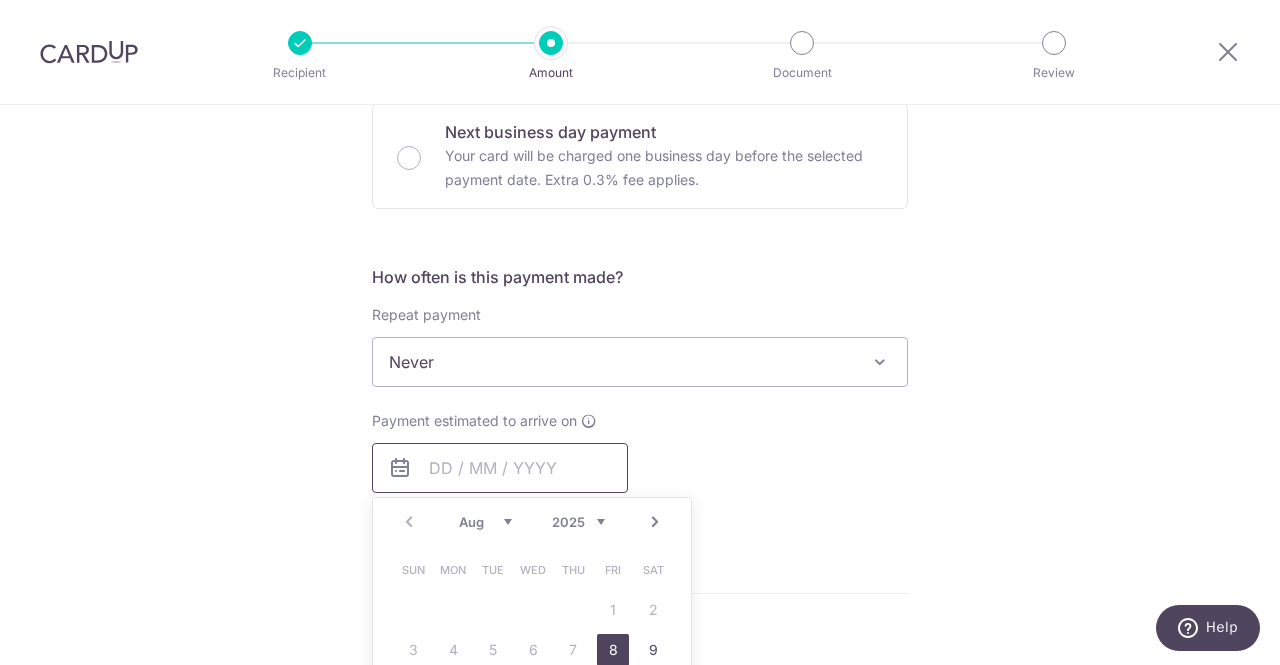 click at bounding box center (500, 468) 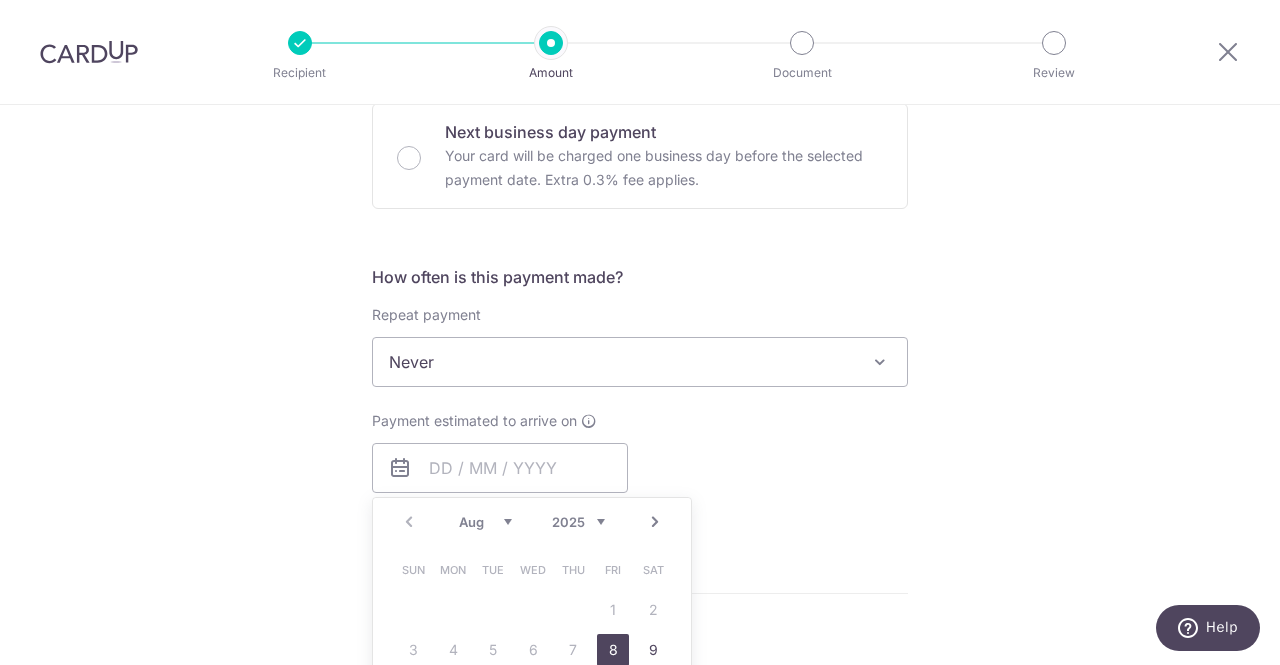 click on "8" at bounding box center [613, 650] 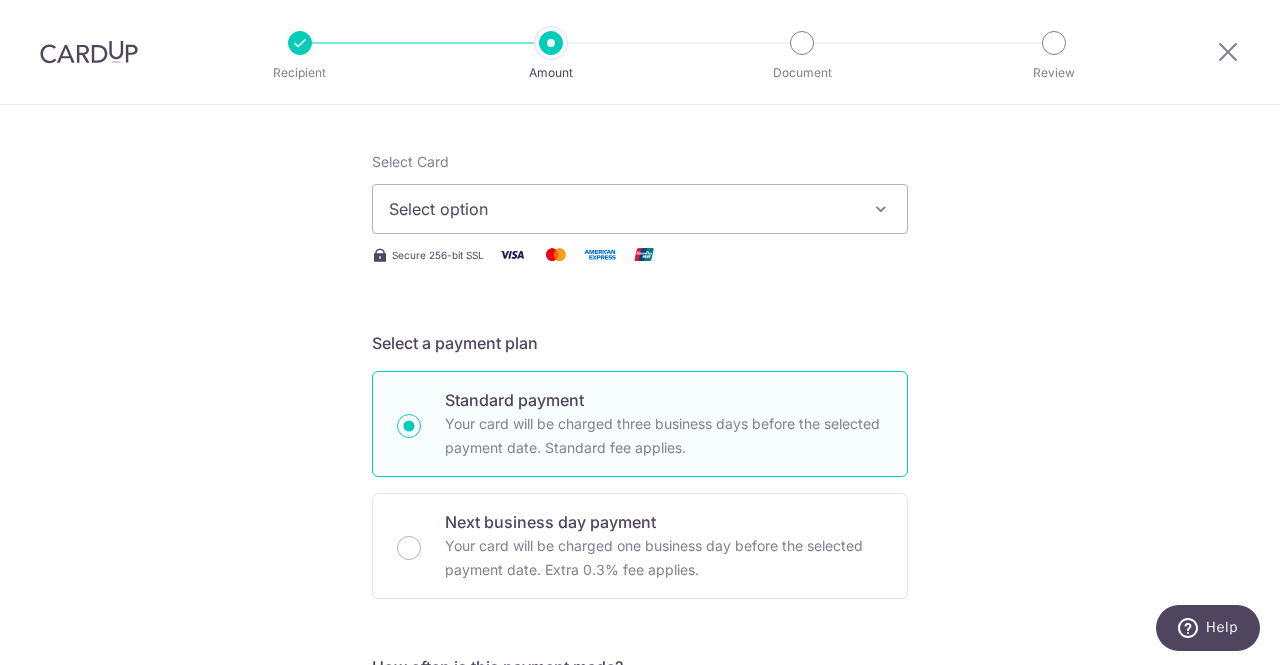scroll, scrollTop: 210, scrollLeft: 0, axis: vertical 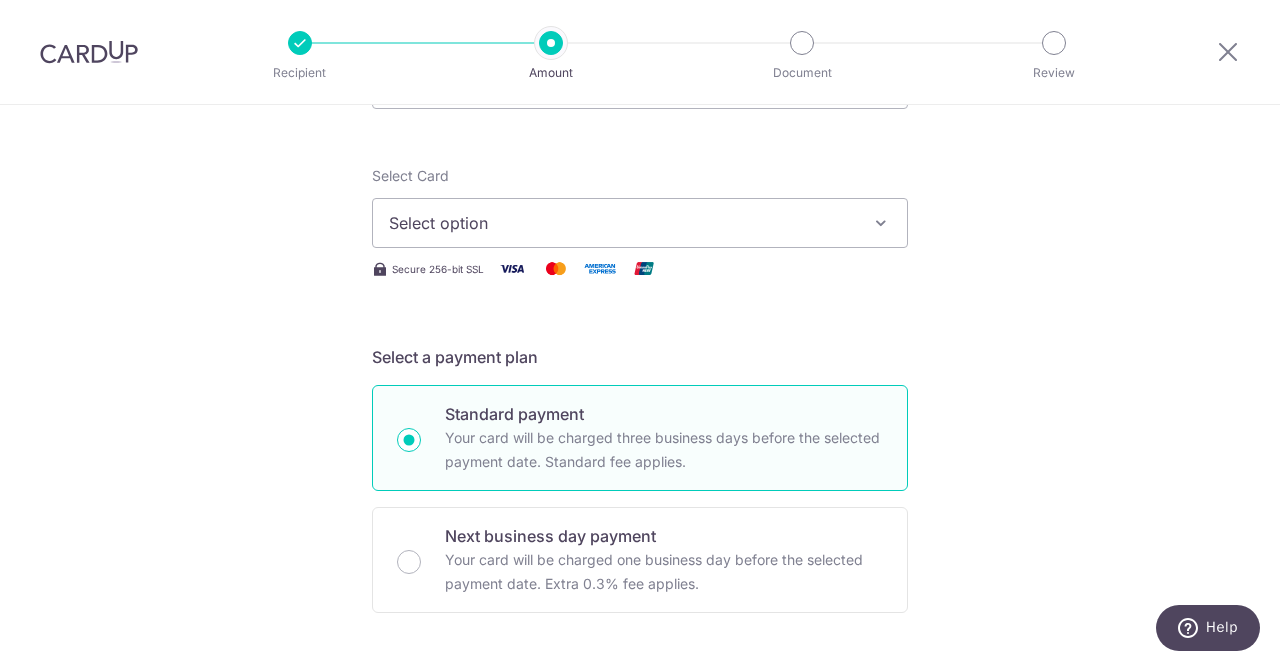 click on "Select option" at bounding box center (640, 223) 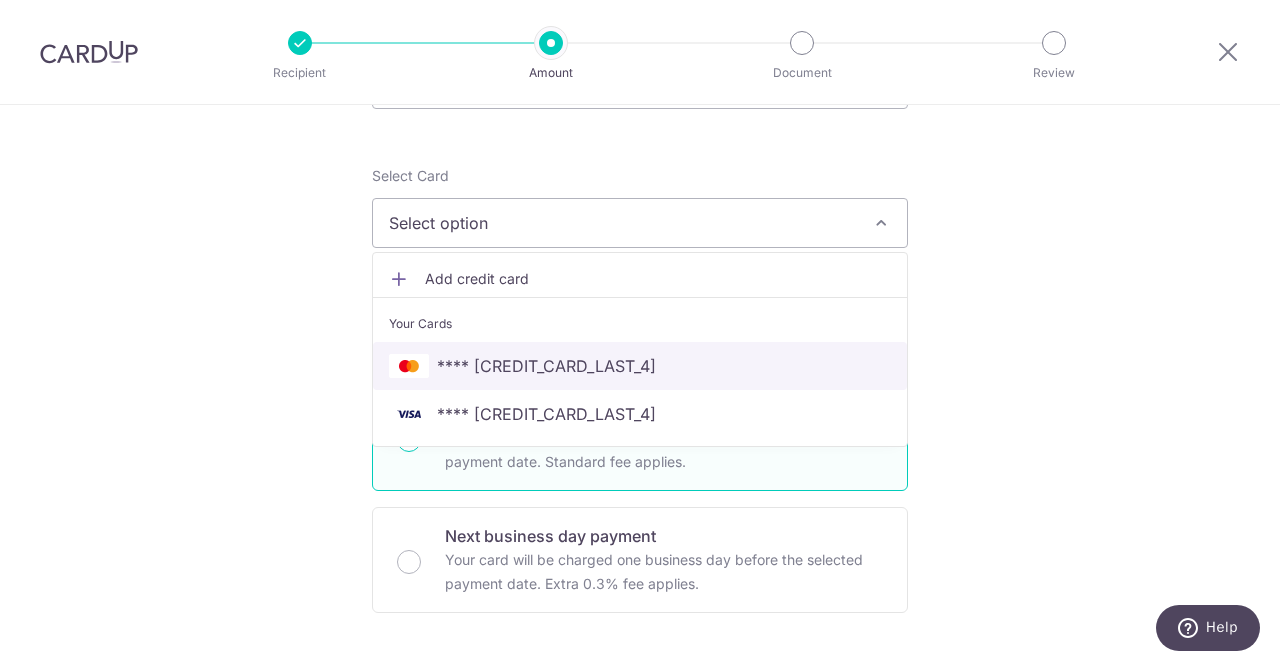 click on "**** 3929" at bounding box center [640, 366] 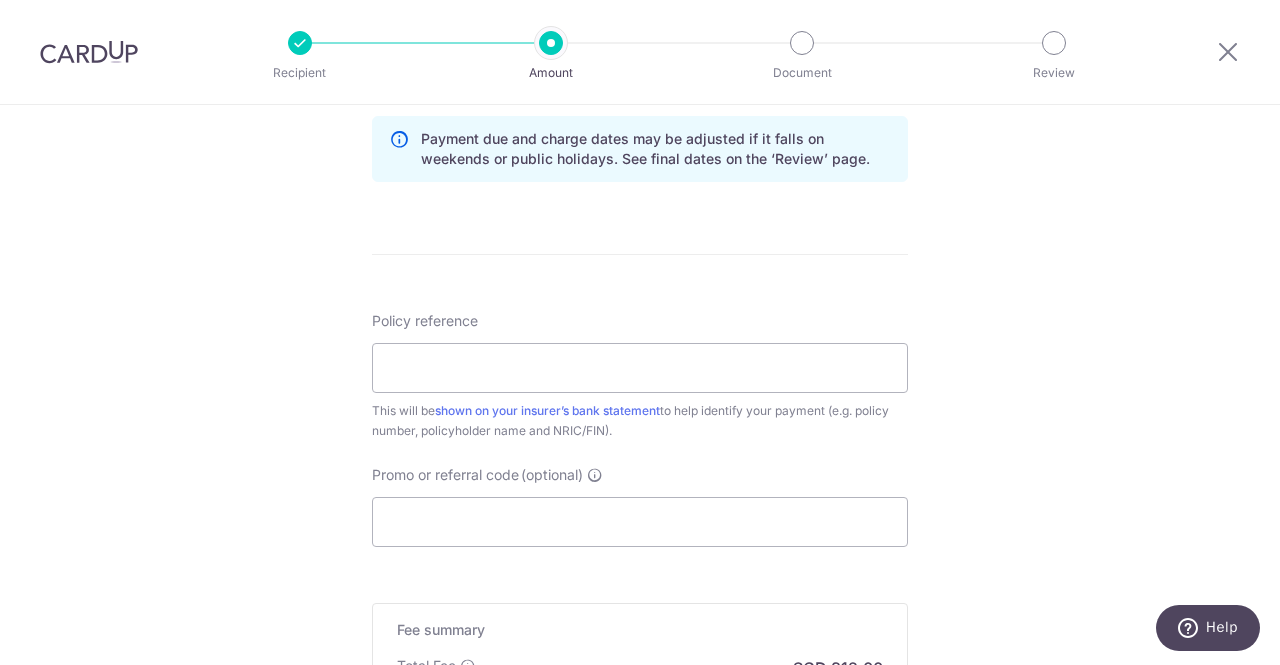 scroll, scrollTop: 210, scrollLeft: 0, axis: vertical 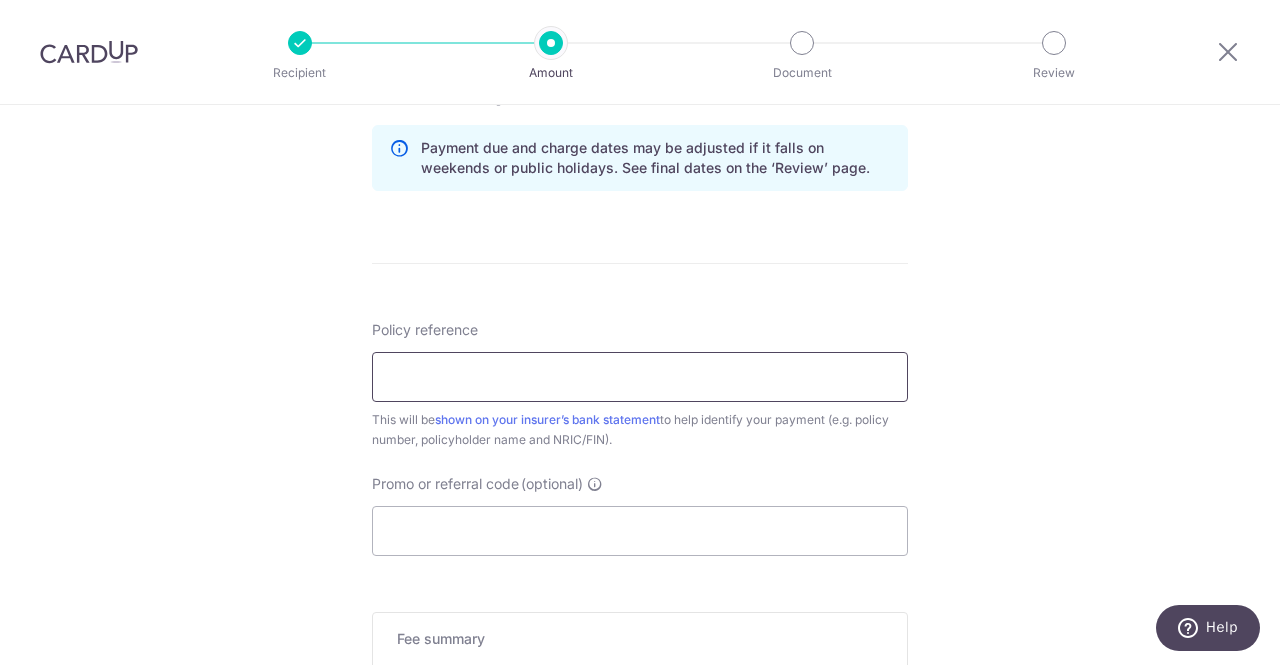 click on "Policy reference" at bounding box center [640, 377] 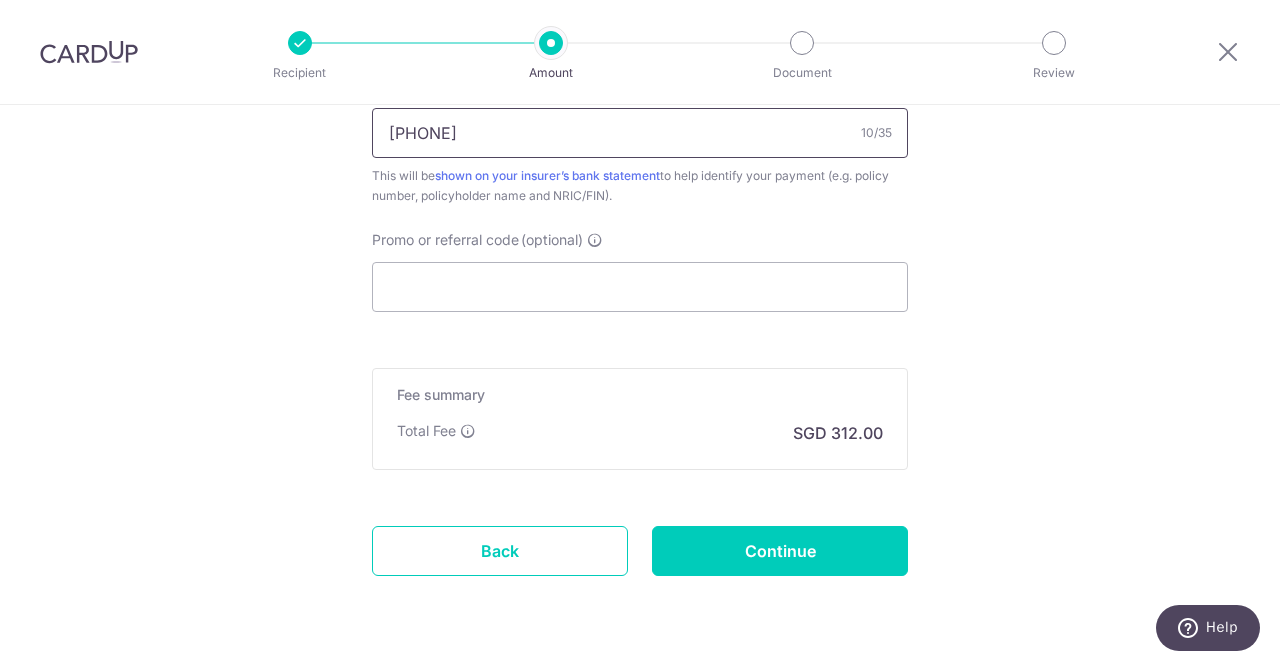 scroll, scrollTop: 1272, scrollLeft: 0, axis: vertical 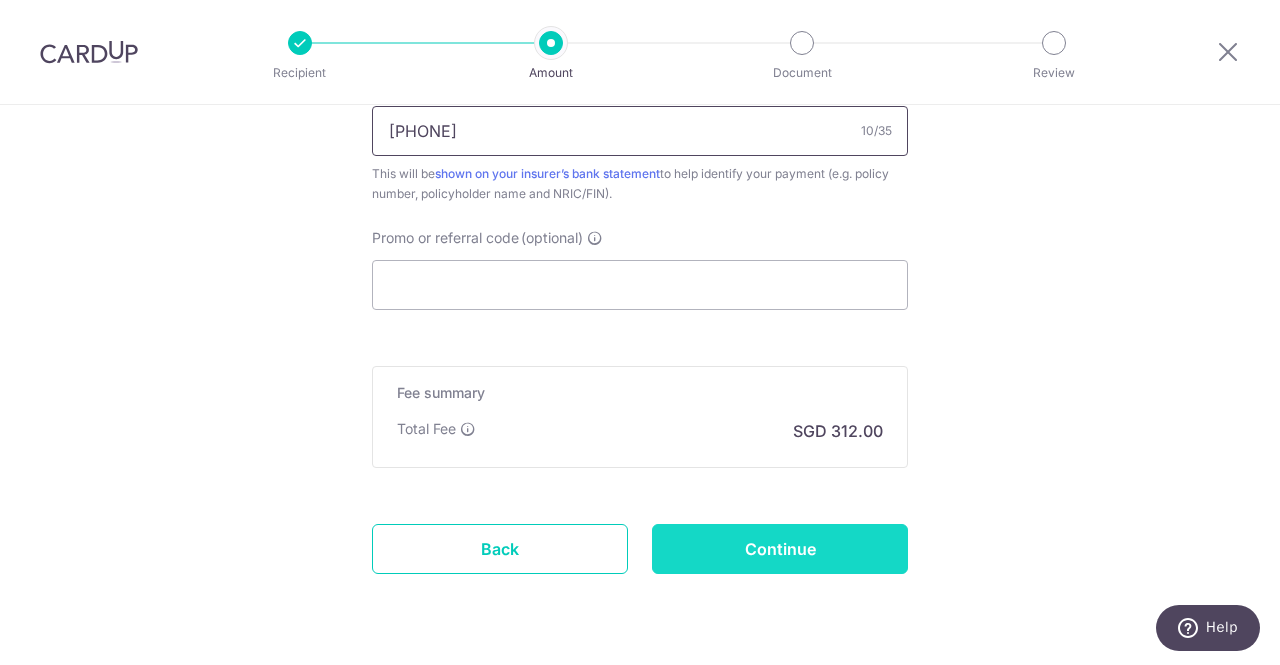 type on "[PHONE]" 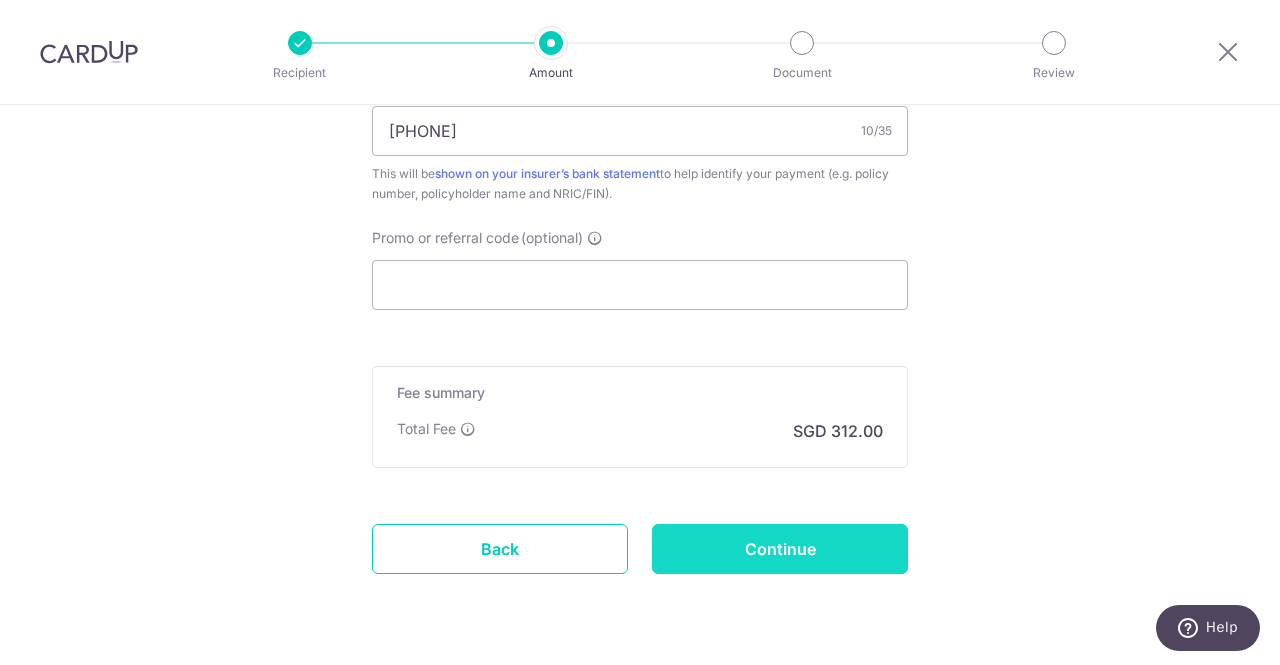 click on "Continue" at bounding box center [780, 549] 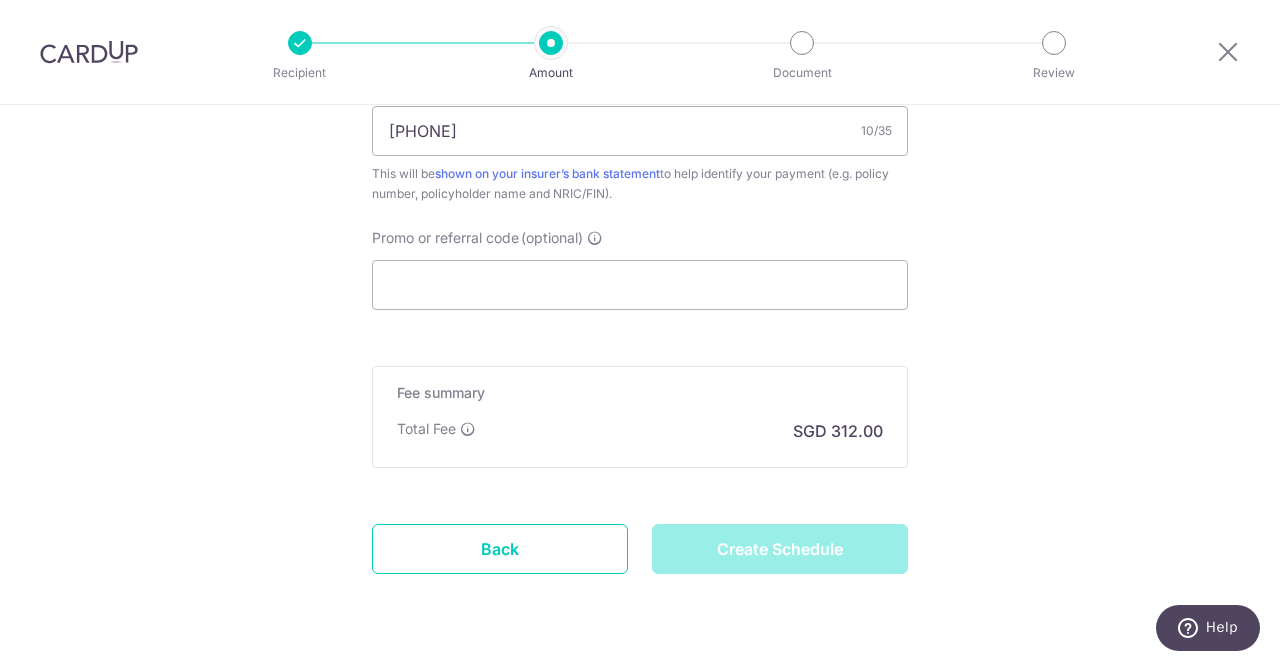 click on "Create Schedule" at bounding box center [780, 549] 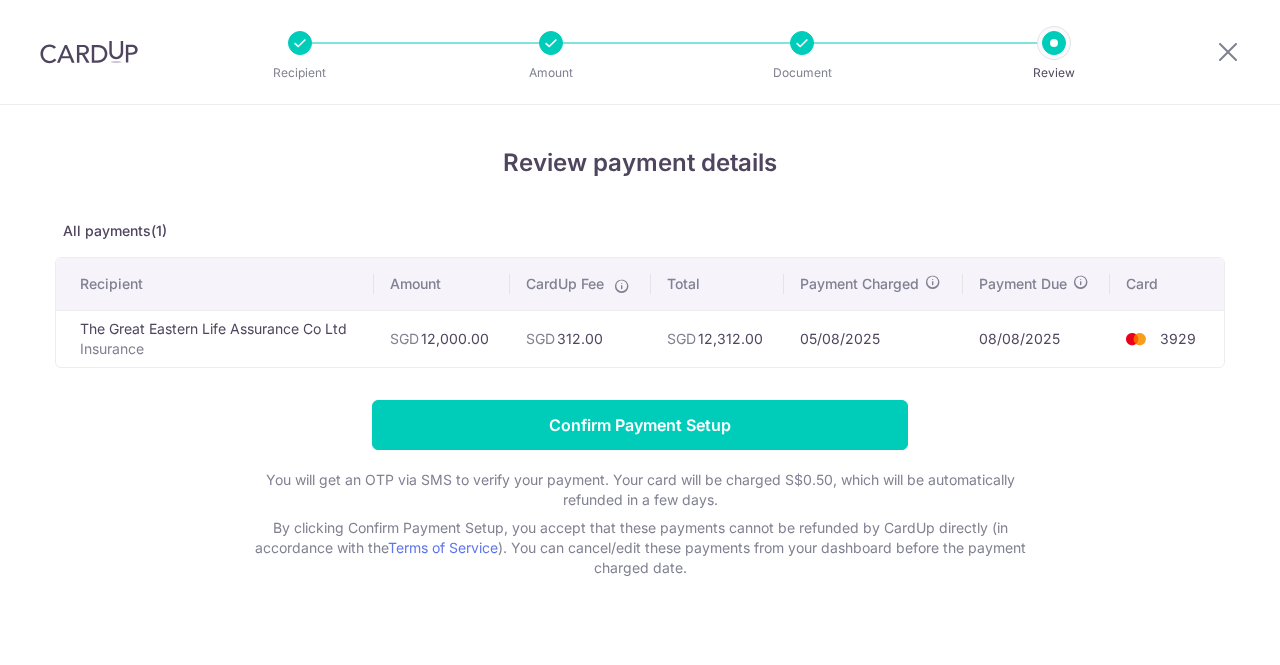 scroll, scrollTop: 0, scrollLeft: 0, axis: both 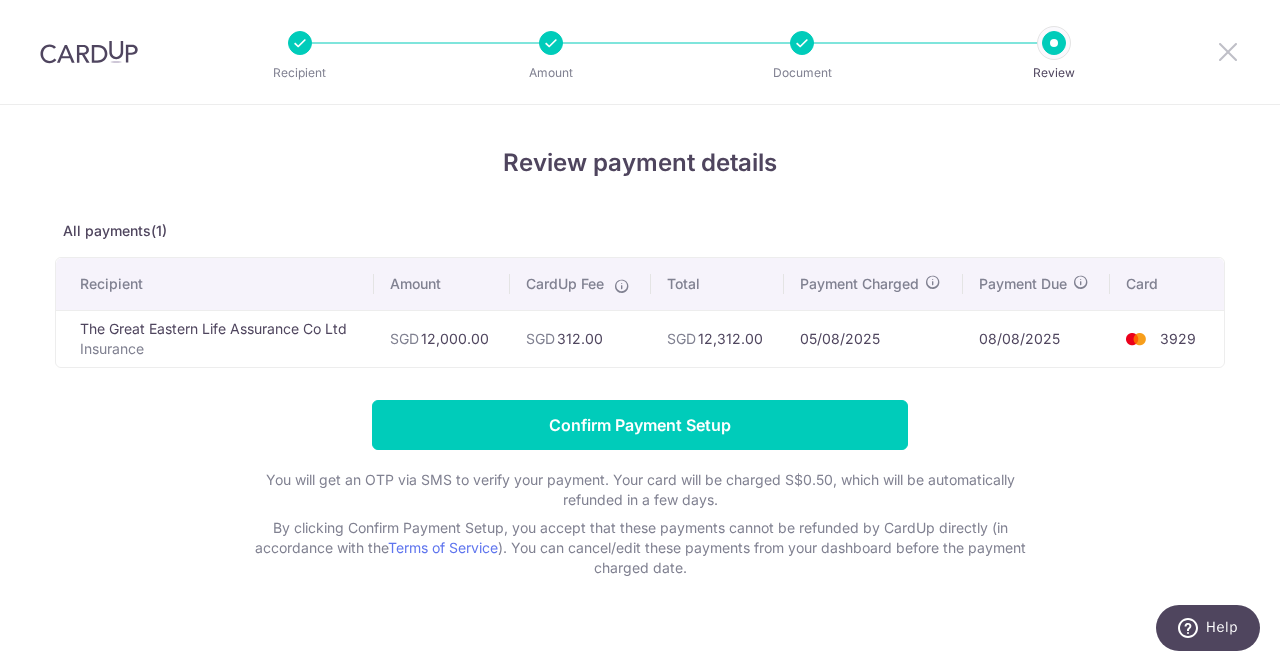 click at bounding box center (1228, 51) 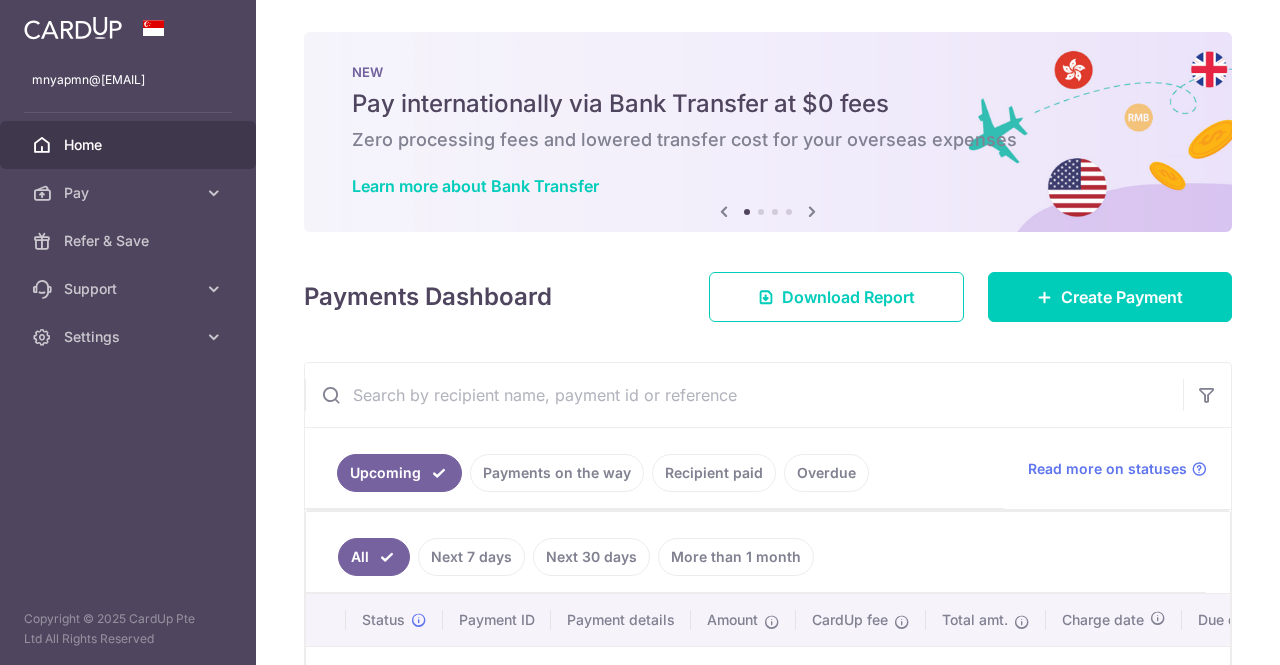 scroll, scrollTop: 0, scrollLeft: 0, axis: both 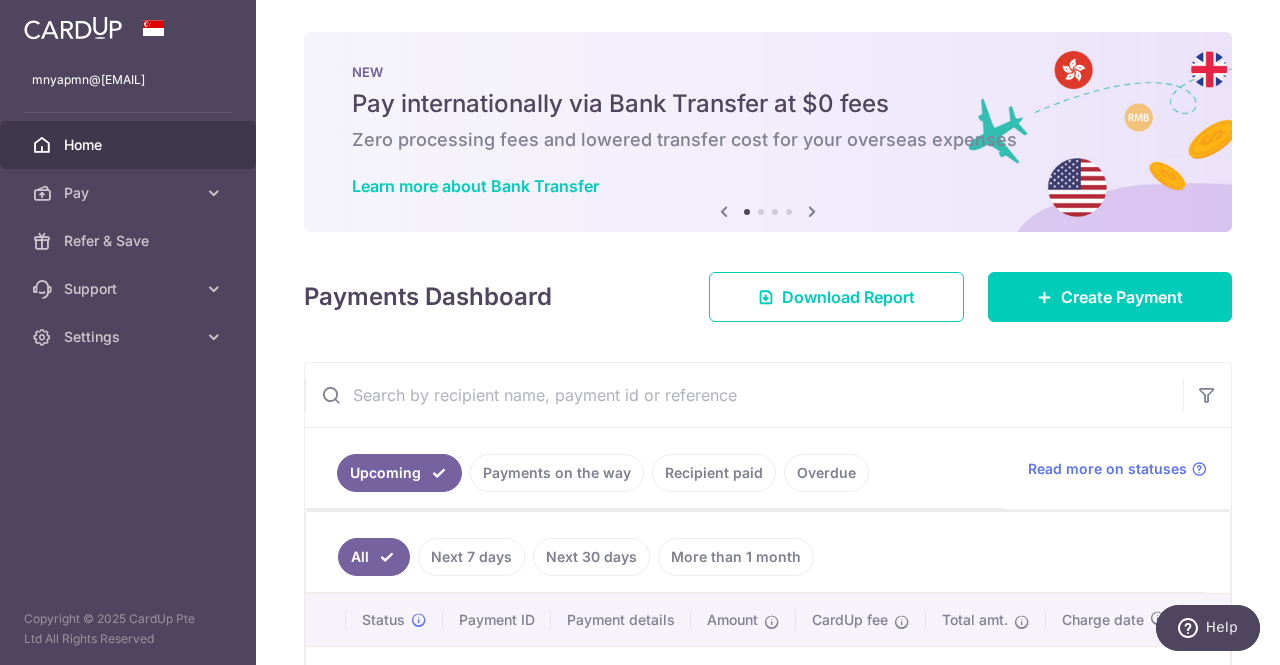 click at bounding box center [812, 211] 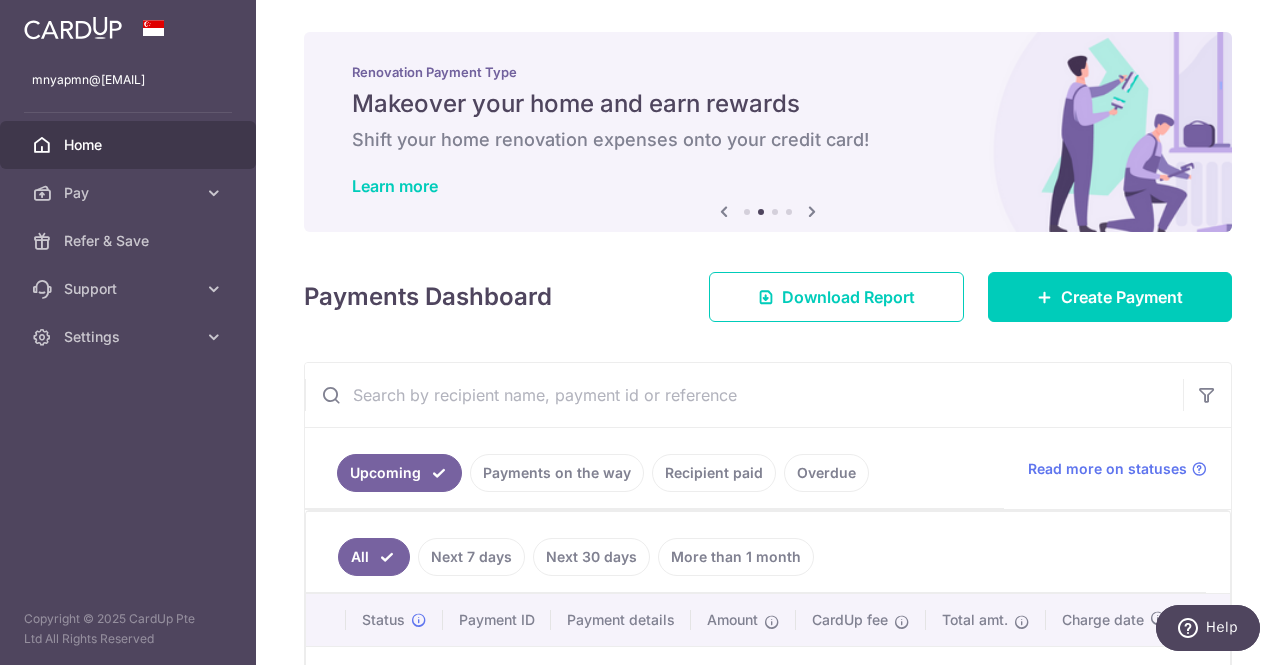 click at bounding box center [812, 211] 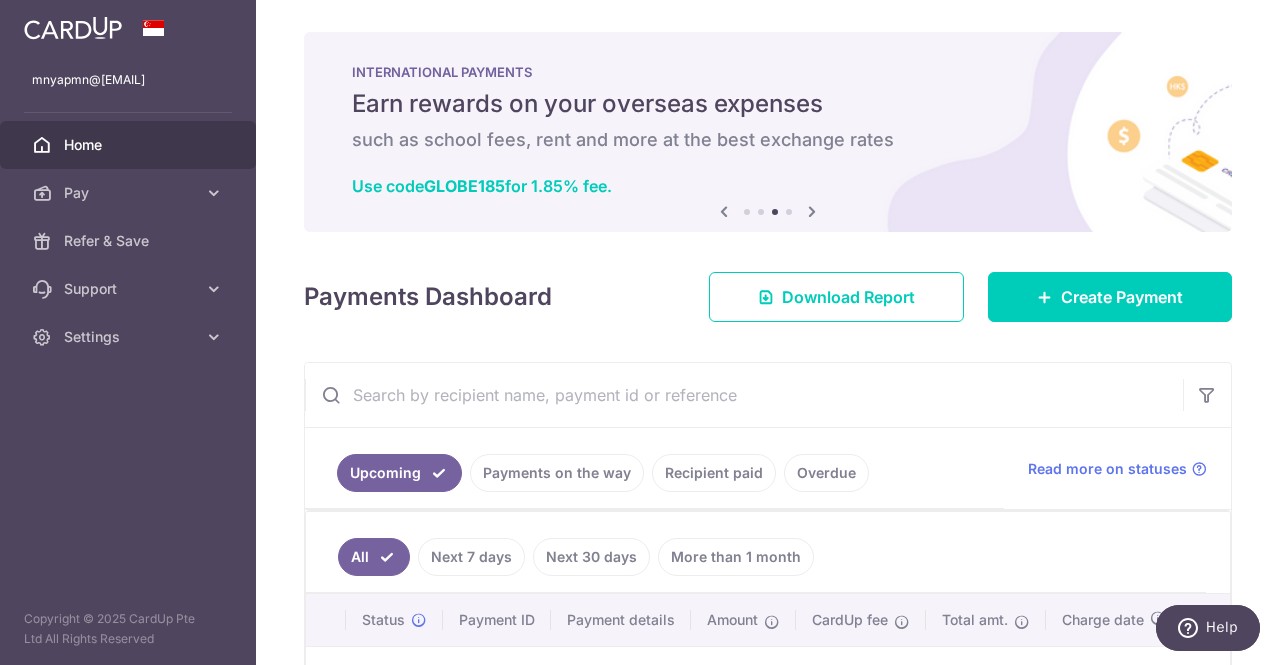 click at bounding box center (812, 211) 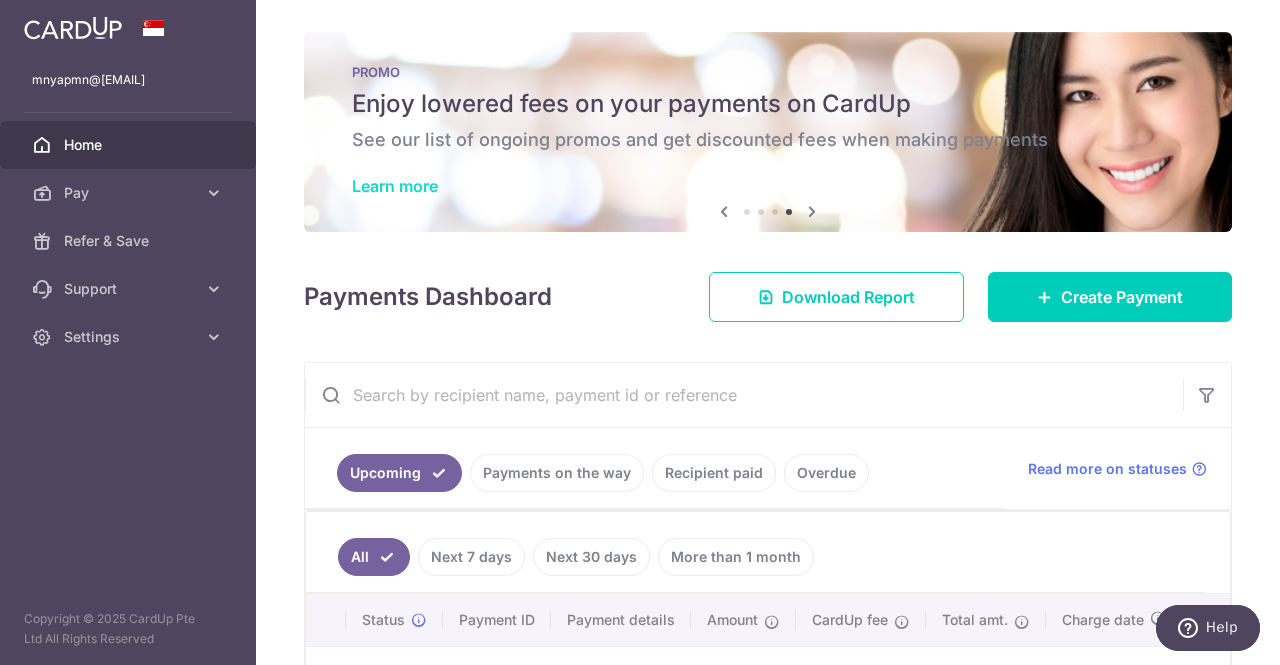 click on "Learn more" at bounding box center [395, 186] 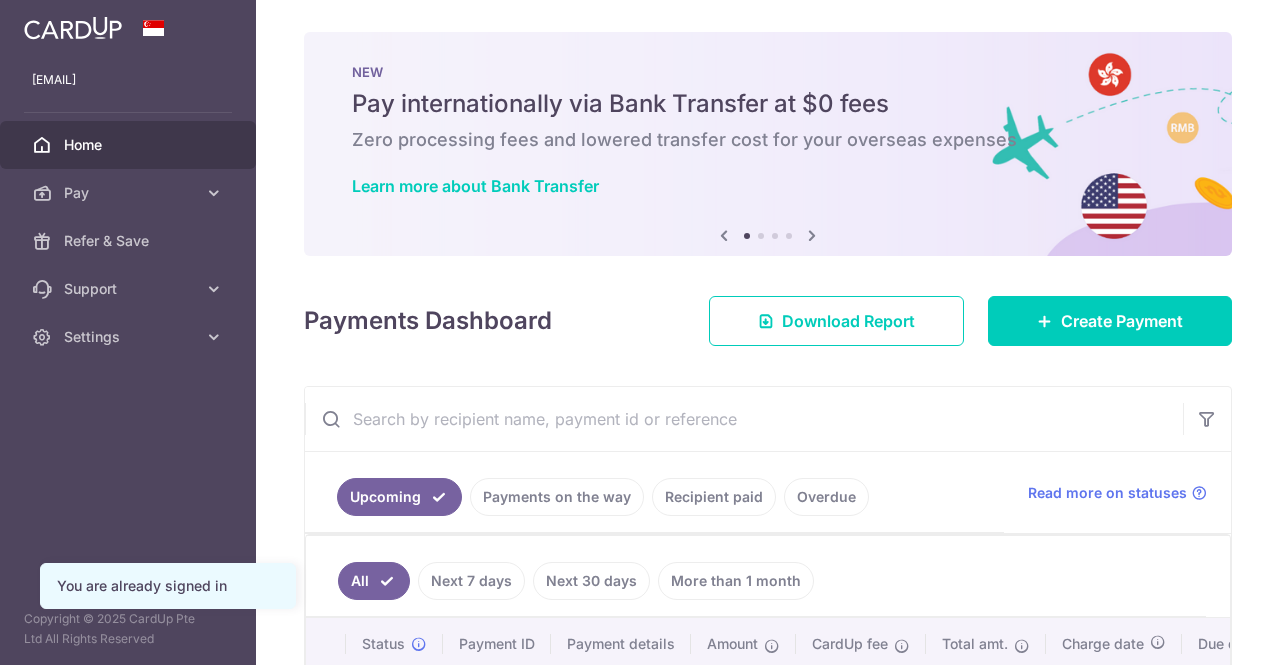 scroll, scrollTop: 0, scrollLeft: 0, axis: both 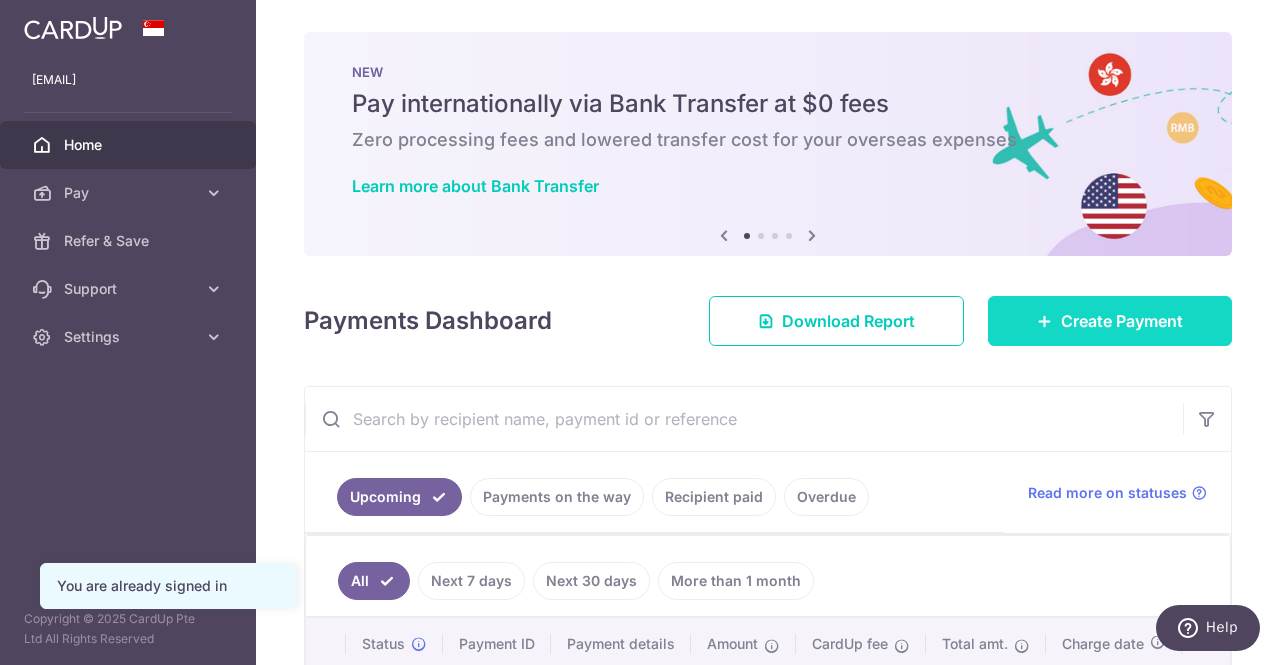 click on "Create Payment" at bounding box center [1122, 321] 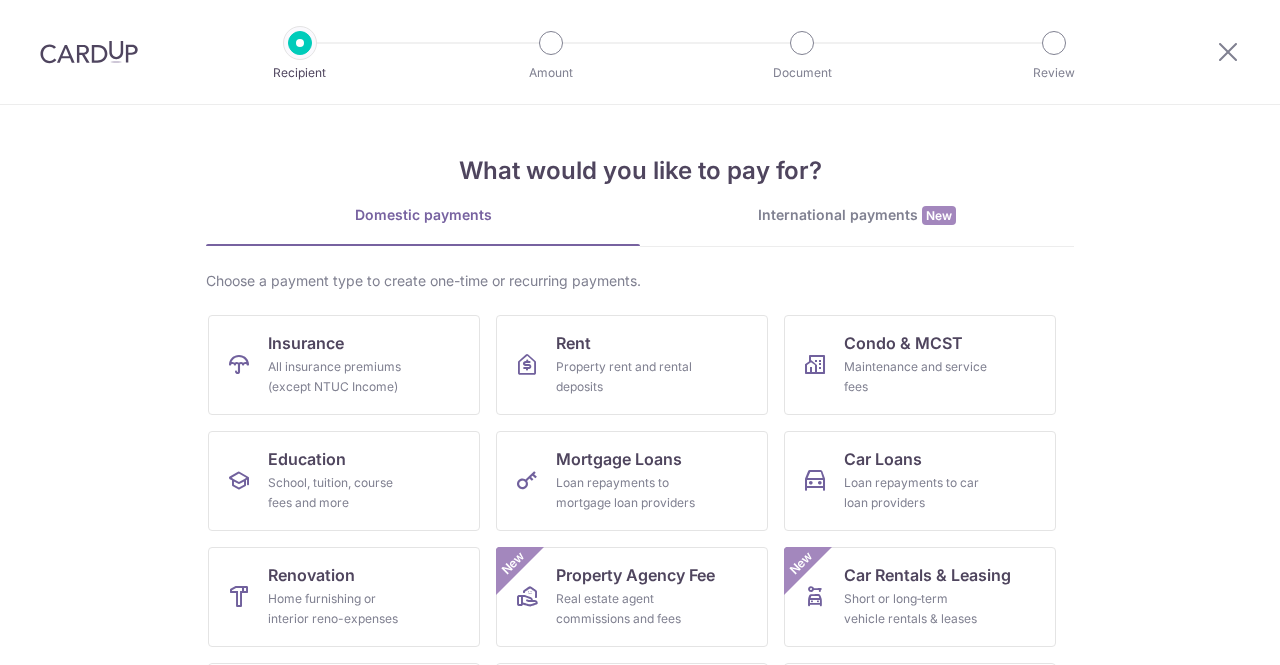 scroll, scrollTop: 0, scrollLeft: 0, axis: both 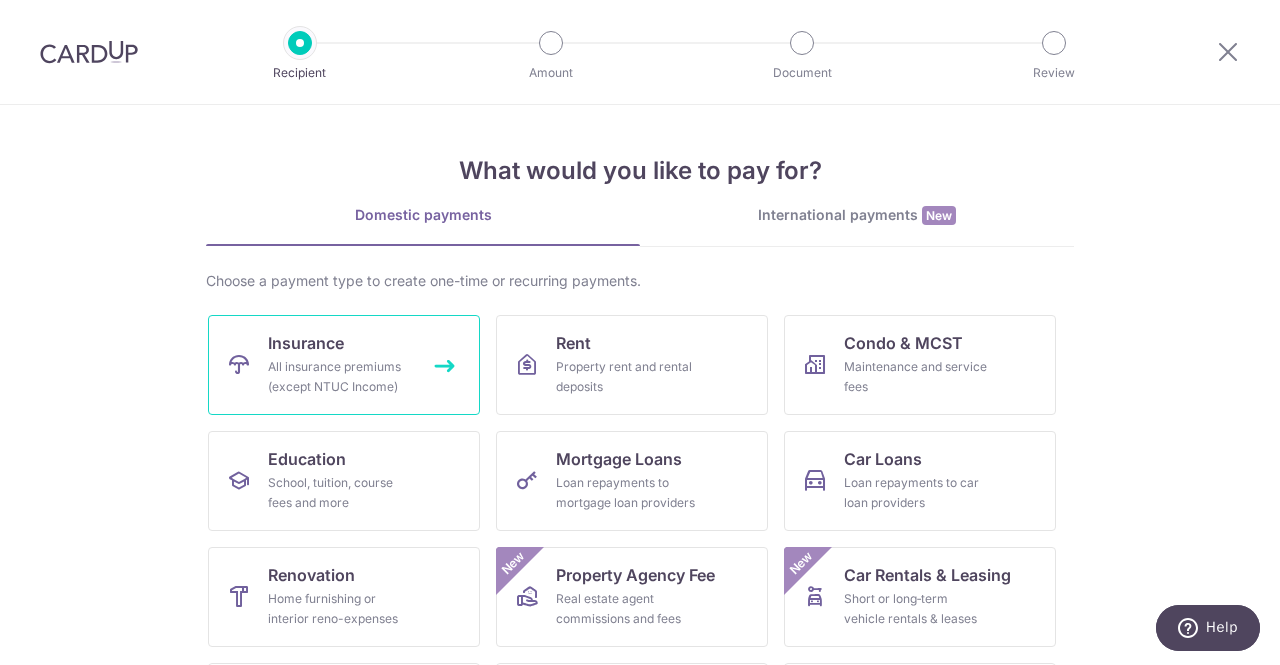 click on "All insurance premiums (except NTUC Income)" at bounding box center [340, 377] 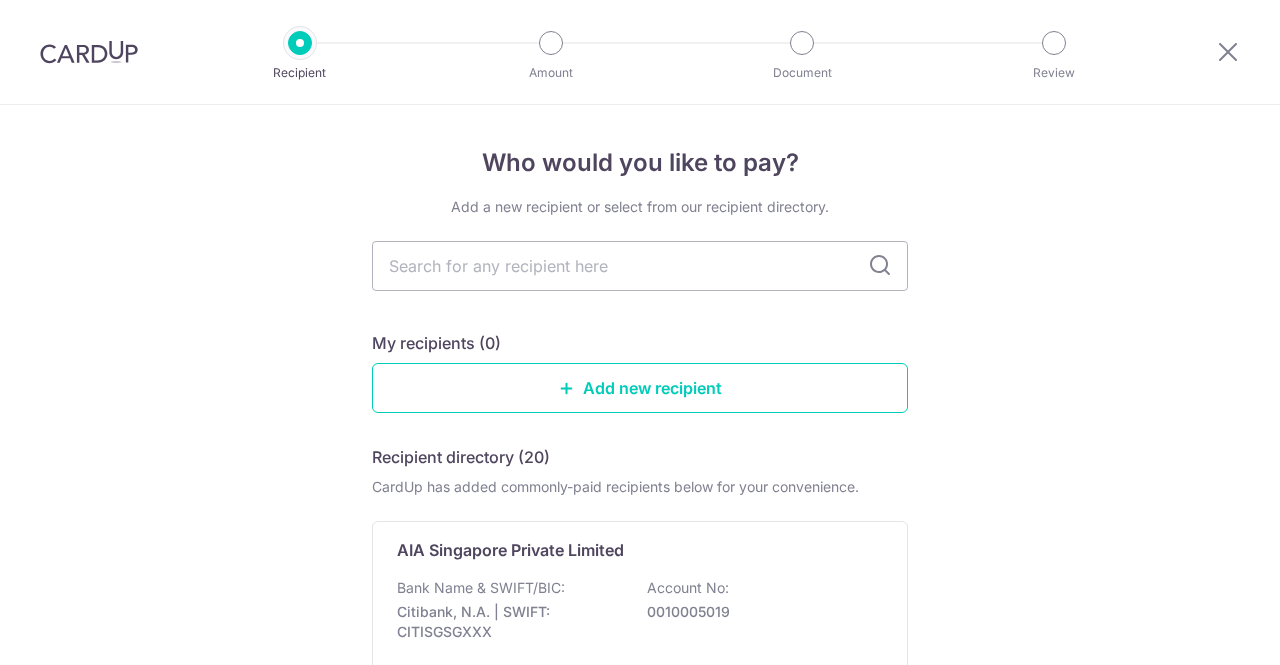 scroll, scrollTop: 0, scrollLeft: 0, axis: both 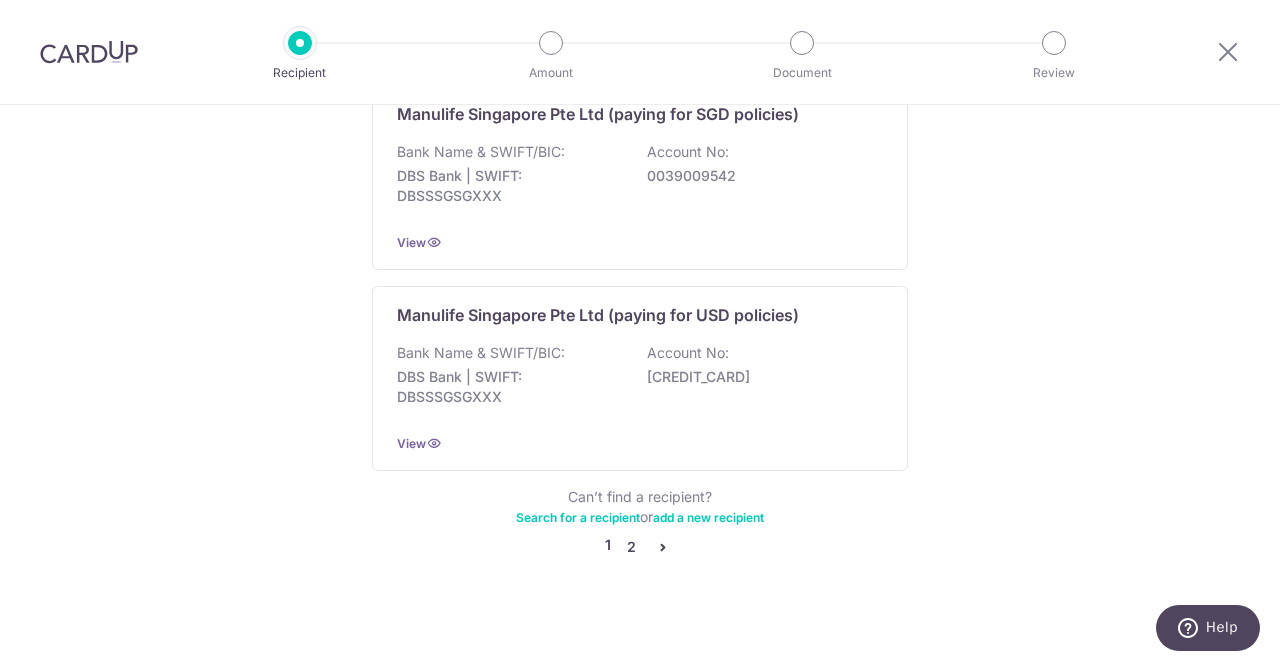 click on "2" at bounding box center (631, 547) 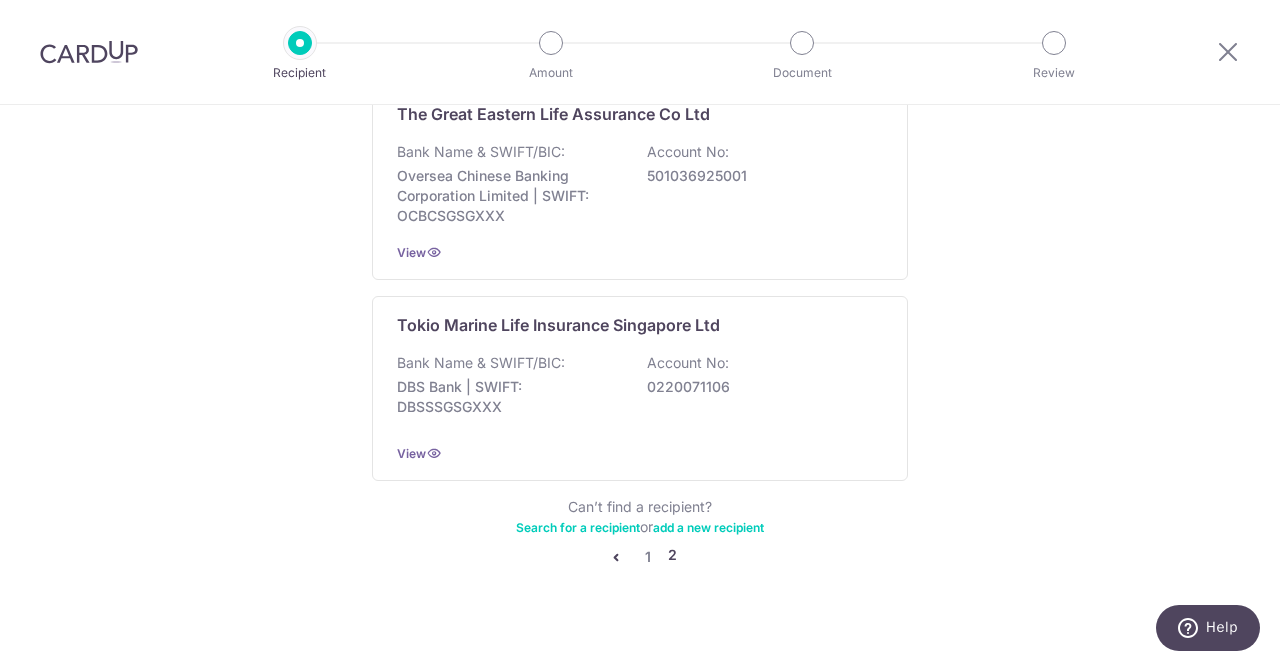 scroll, scrollTop: 0, scrollLeft: 0, axis: both 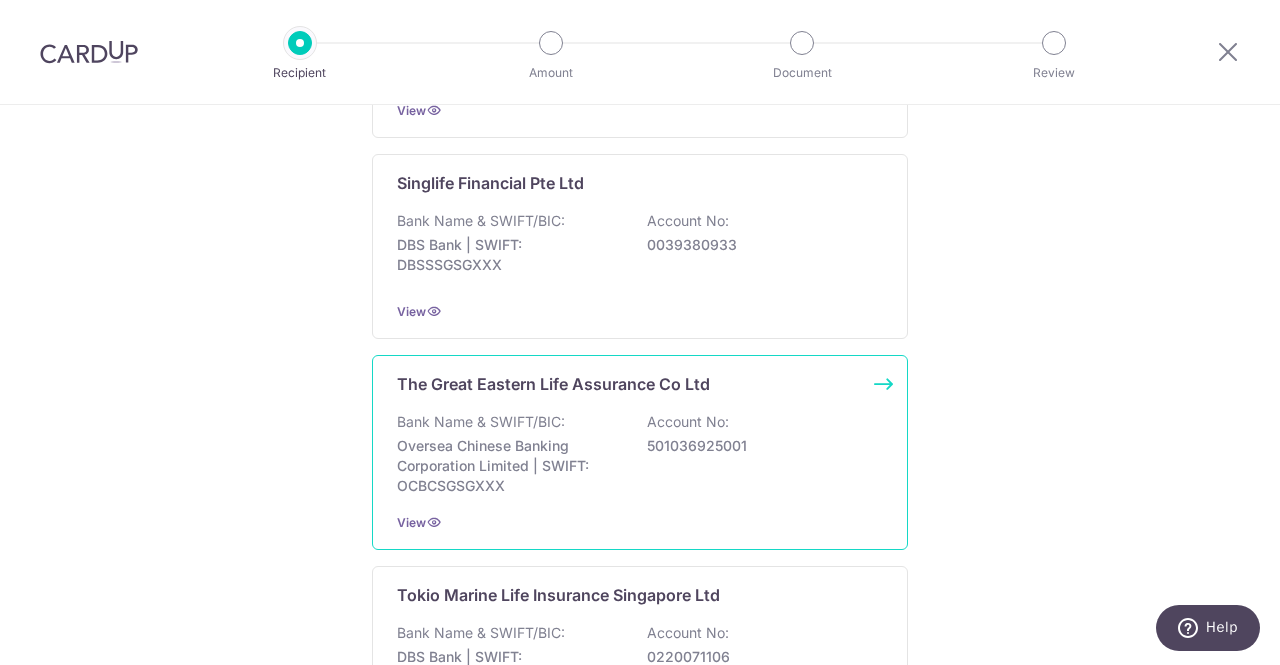 click on "501036925001" at bounding box center (759, 446) 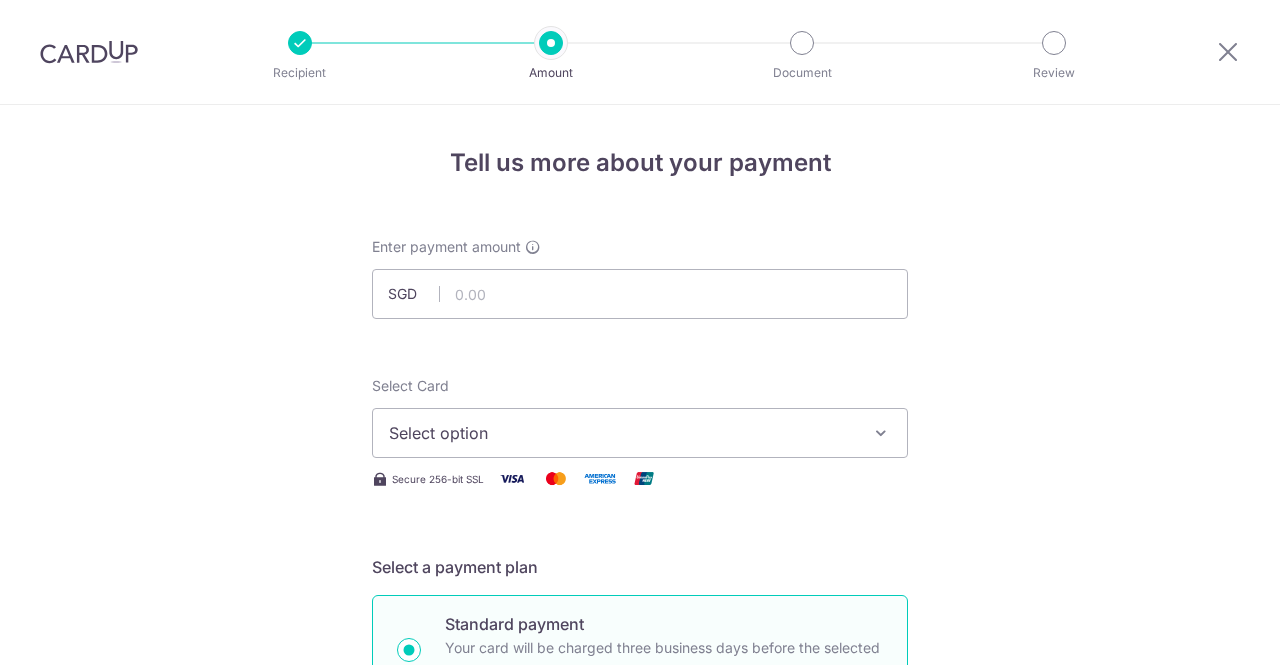 scroll, scrollTop: 0, scrollLeft: 0, axis: both 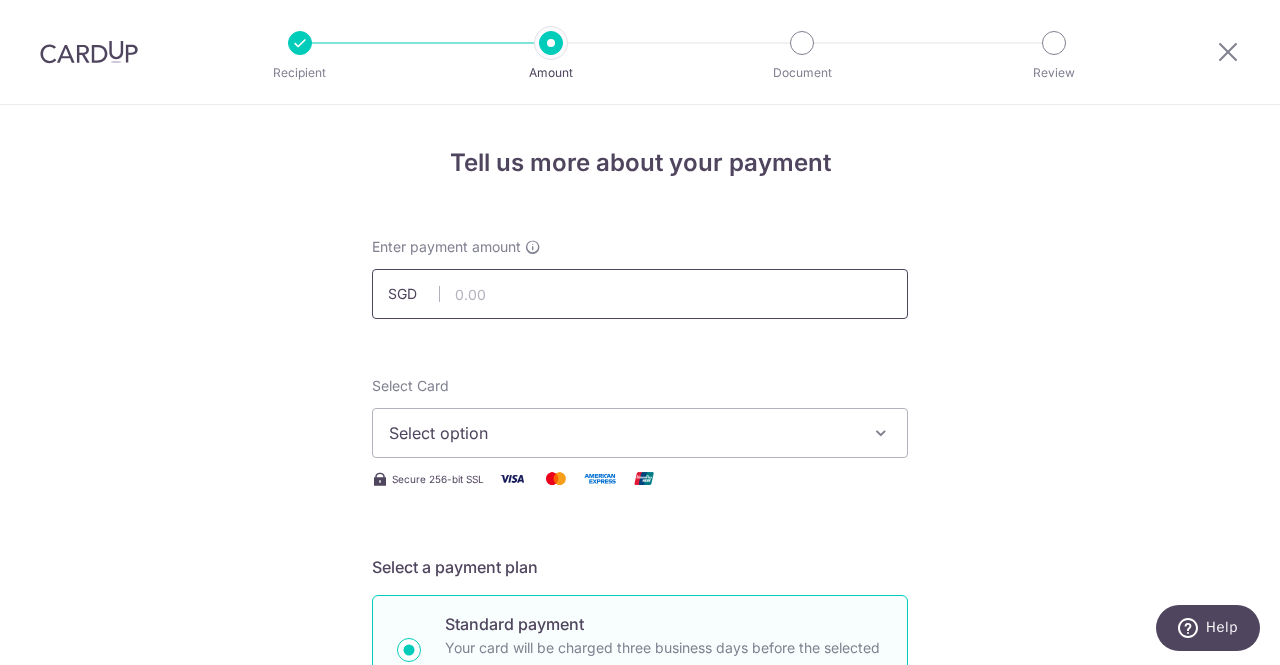 click at bounding box center [640, 294] 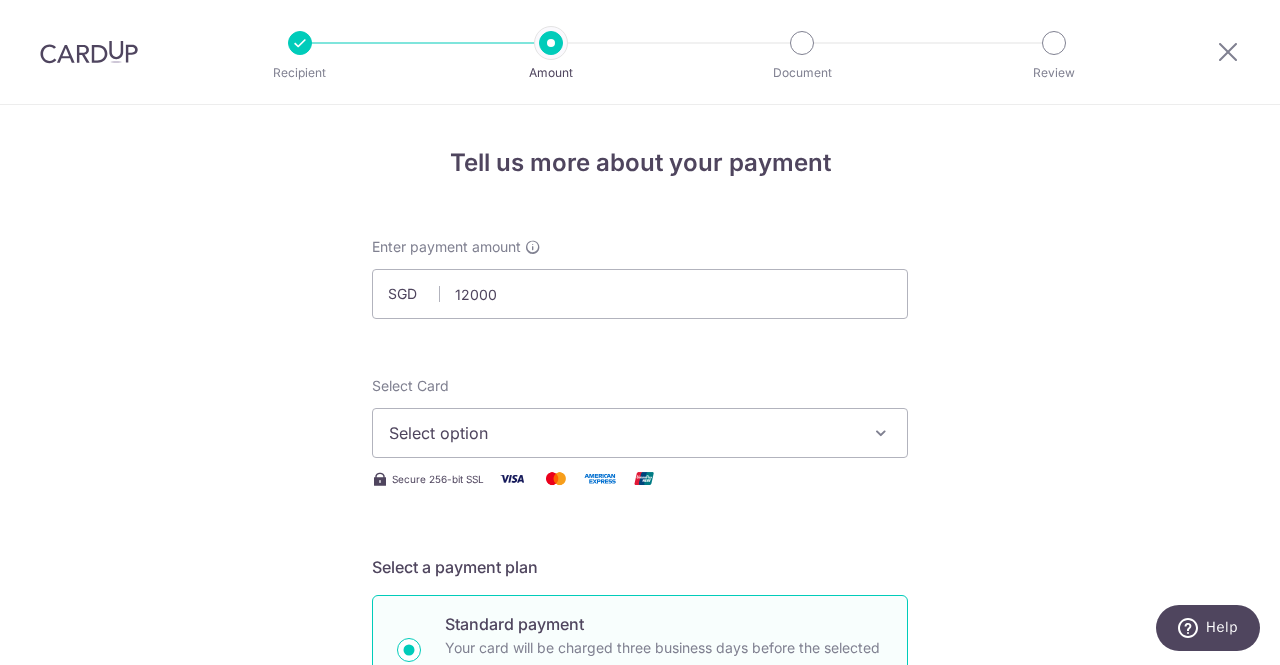 type on "12,000.00" 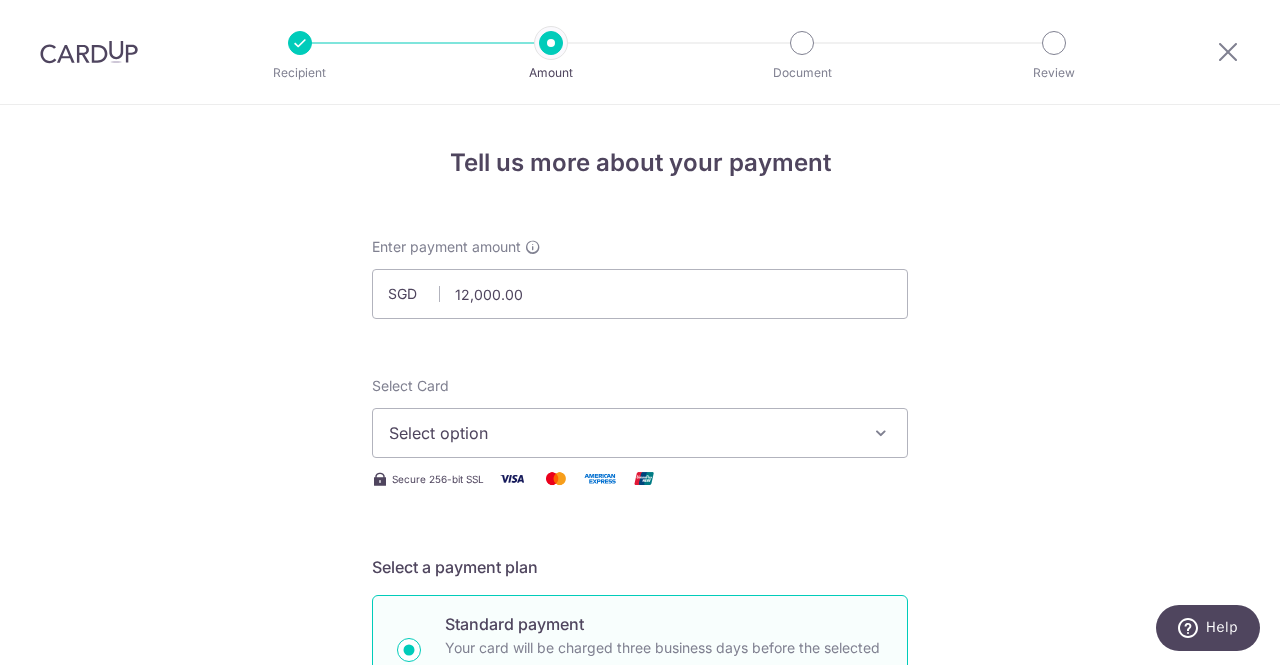 click on "Select option" at bounding box center (622, 433) 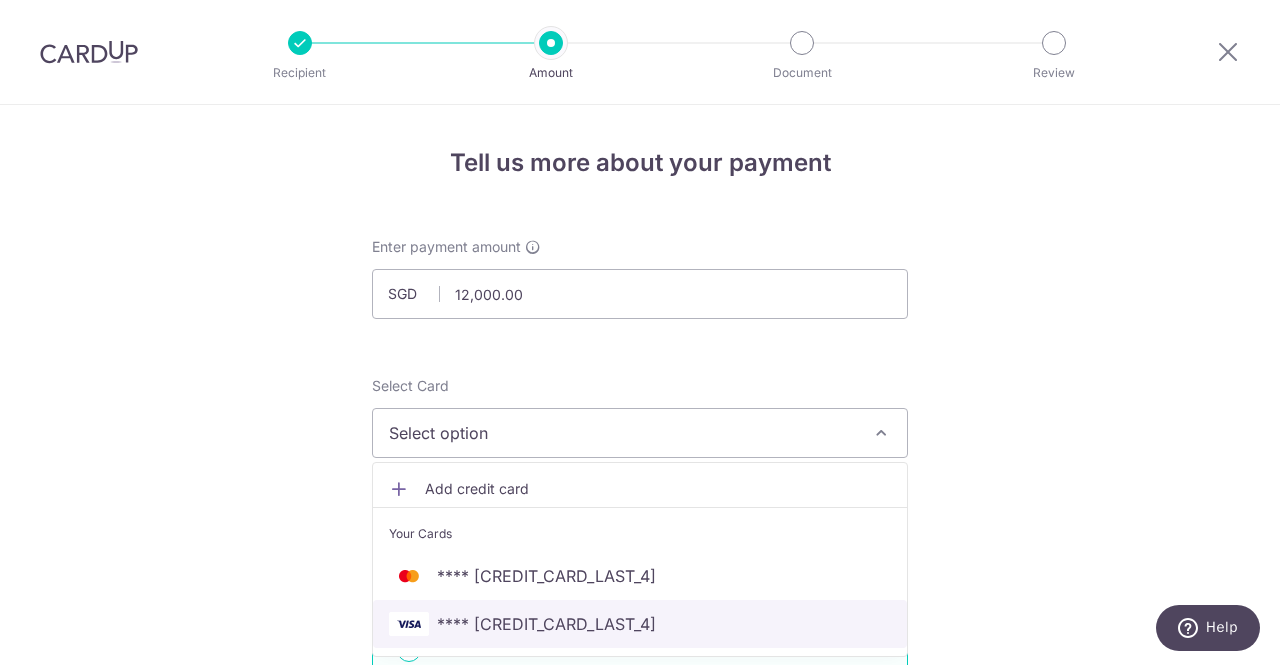 click on "**** 4559" at bounding box center [546, 624] 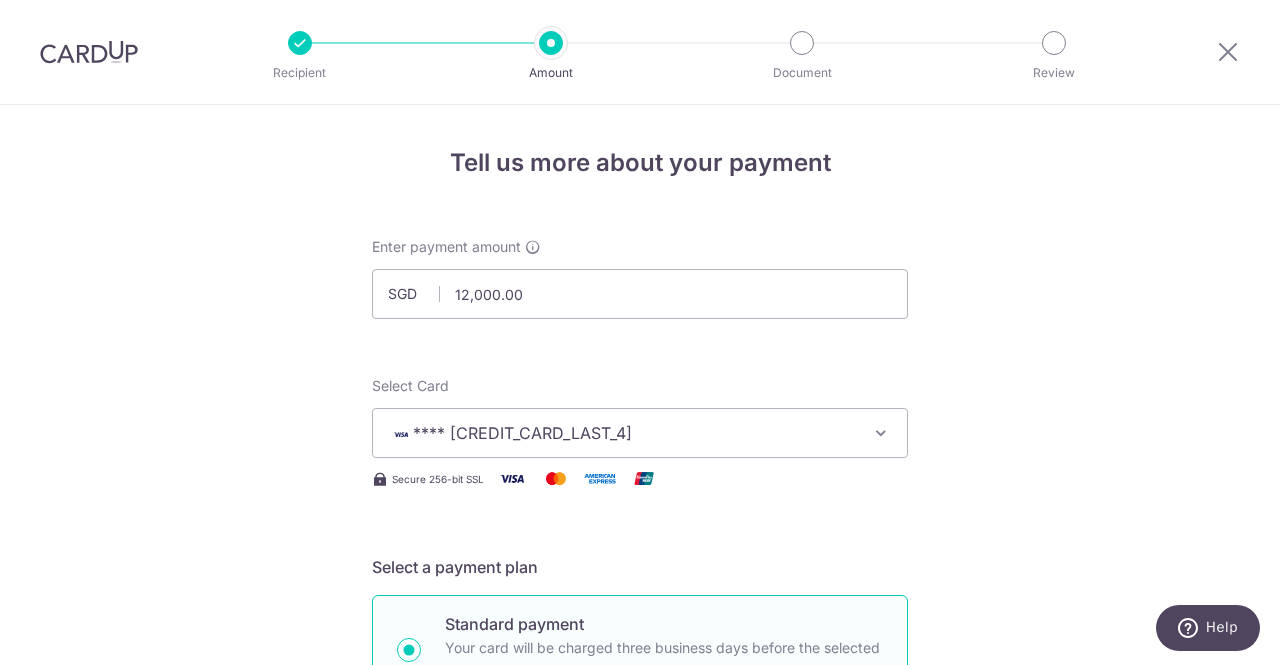 click on "Tell us more about your payment
Enter payment amount
SGD
12,000.00
12000.00
Select Card
**** 4559
Add credit card
Your Cards
**** 3929
**** 4559
Secure 256-bit SSL
Text
New card details
Card
Secure 256-bit SSL" at bounding box center [640, 1009] 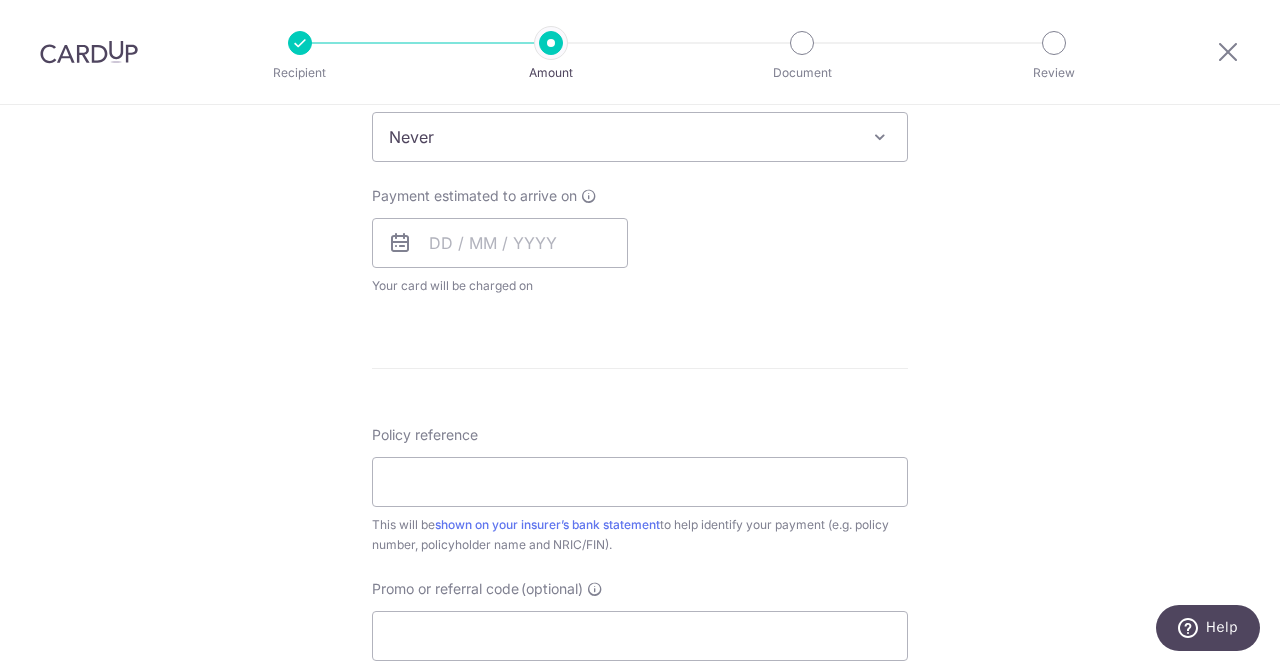 scroll, scrollTop: 842, scrollLeft: 0, axis: vertical 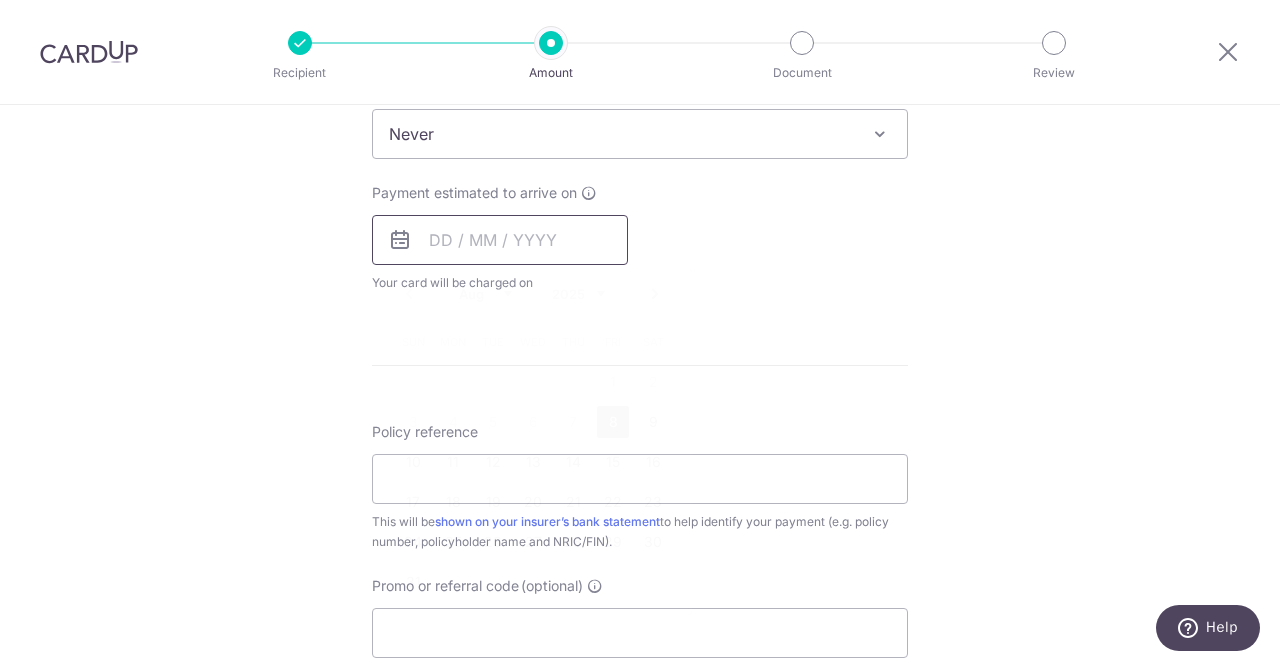 click at bounding box center [500, 240] 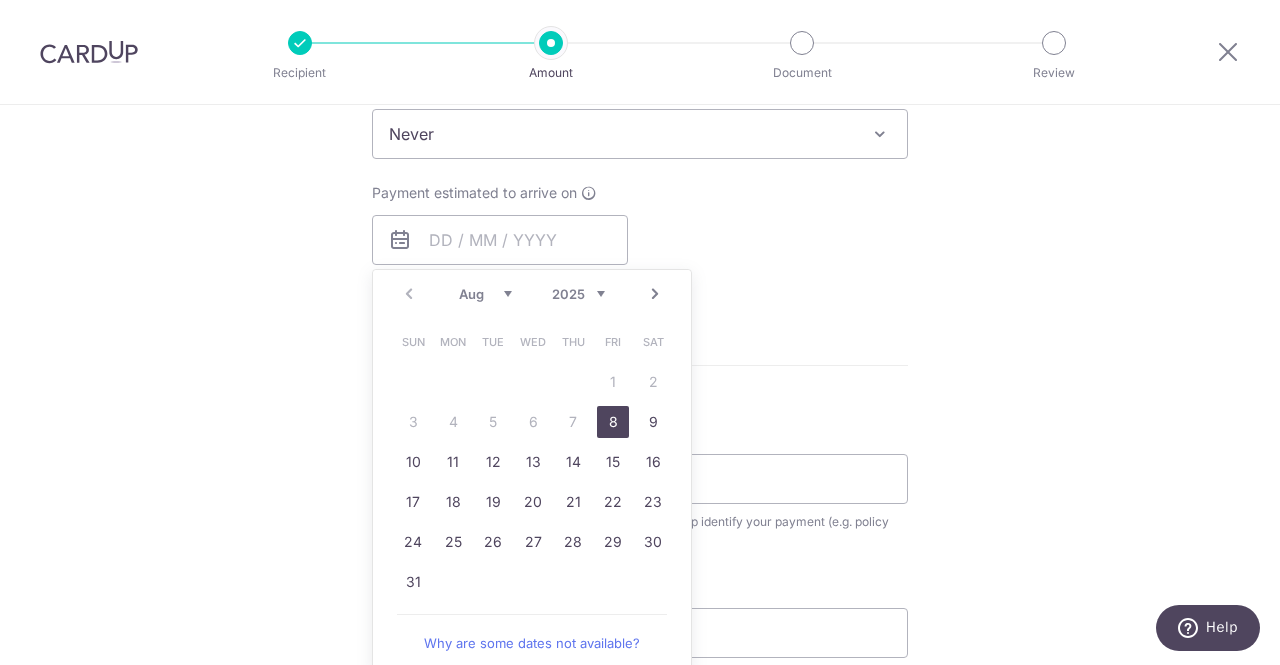 click on "8" at bounding box center [613, 422] 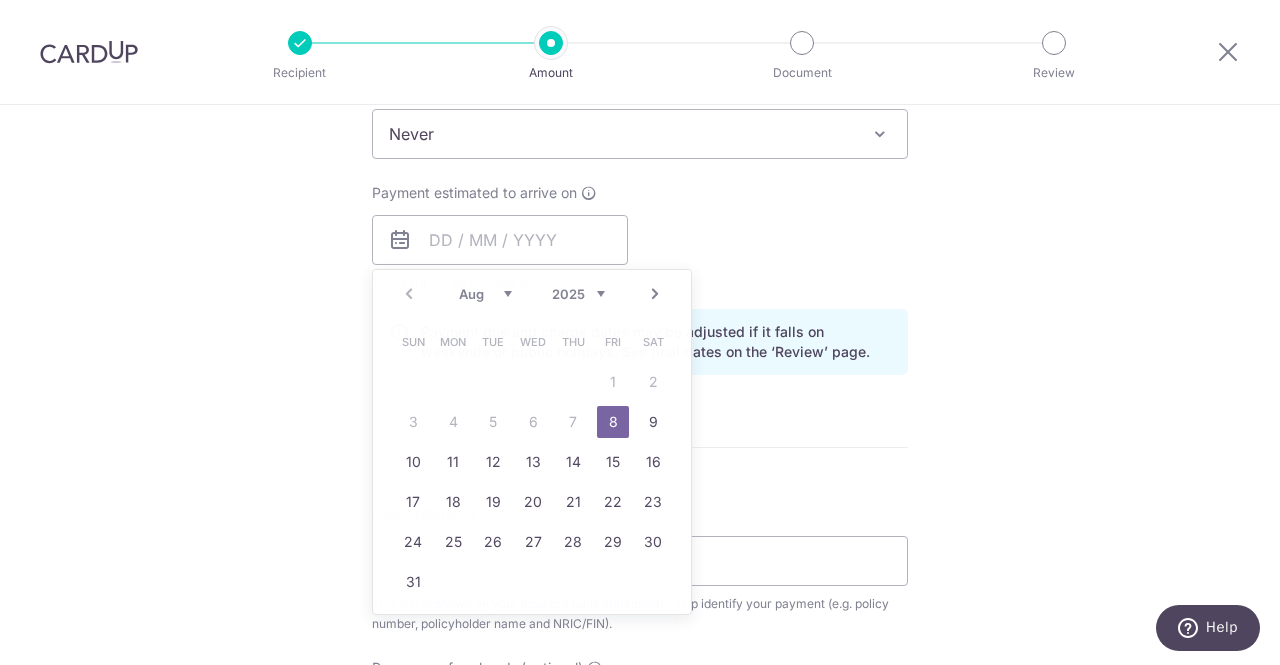 type on "08/08/2025" 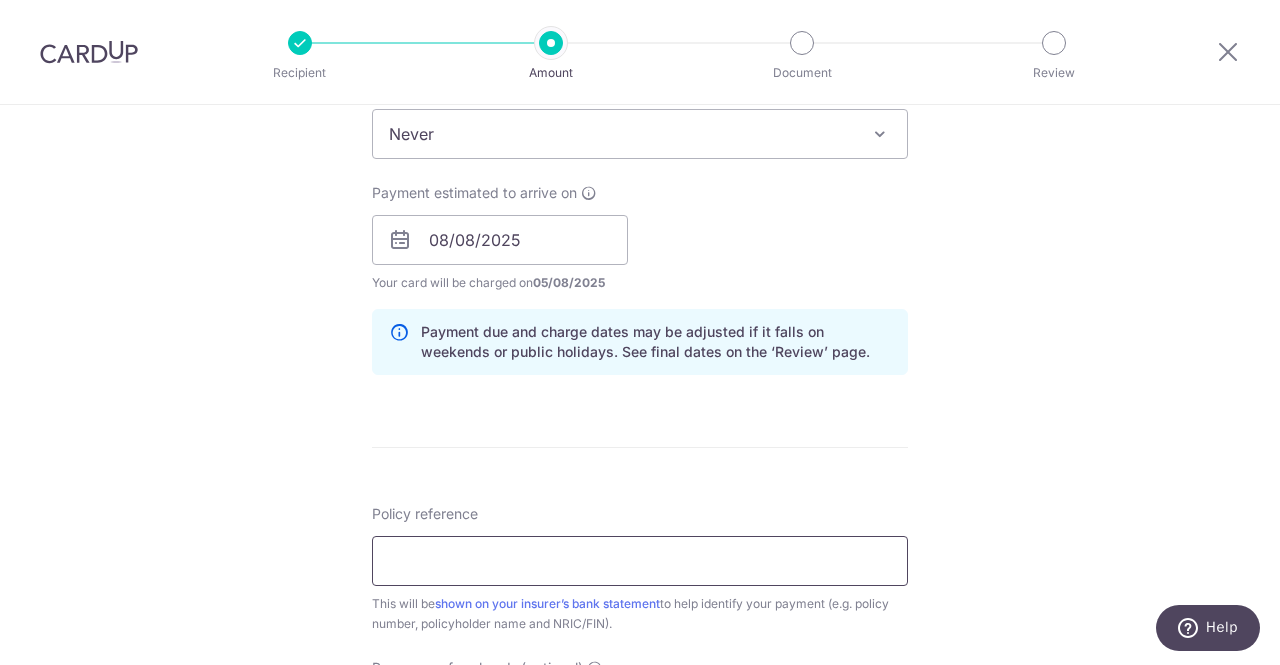 click on "Policy reference" at bounding box center (640, 561) 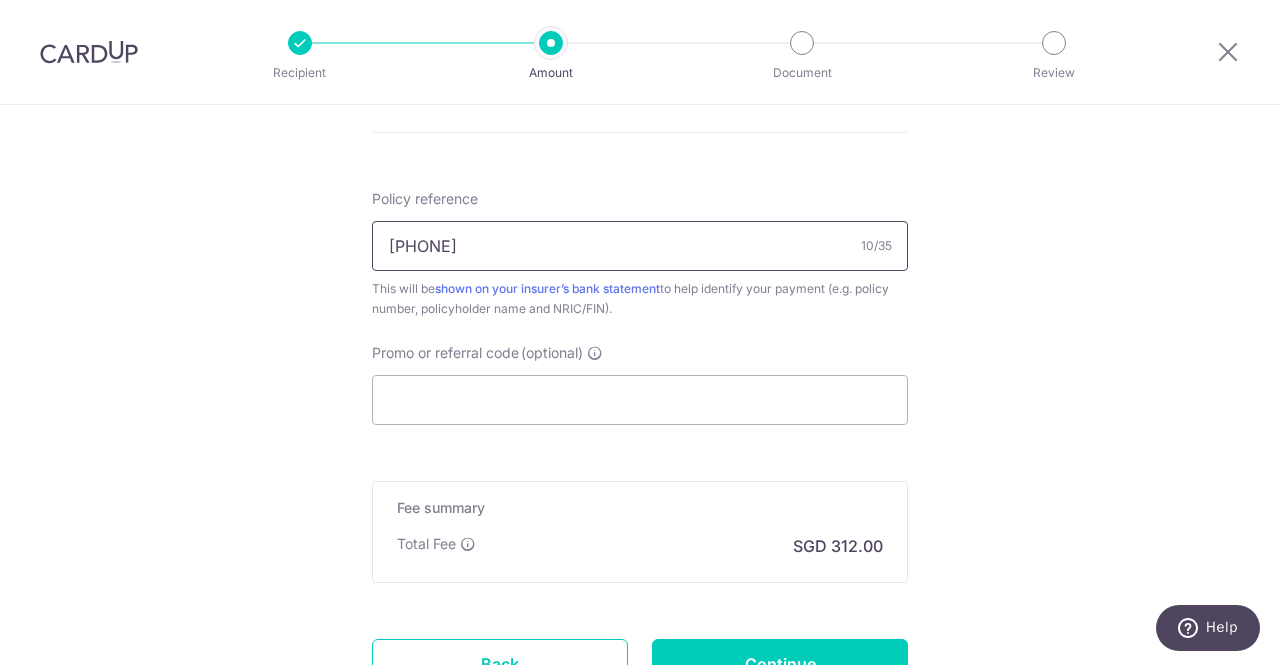scroll, scrollTop: 1174, scrollLeft: 0, axis: vertical 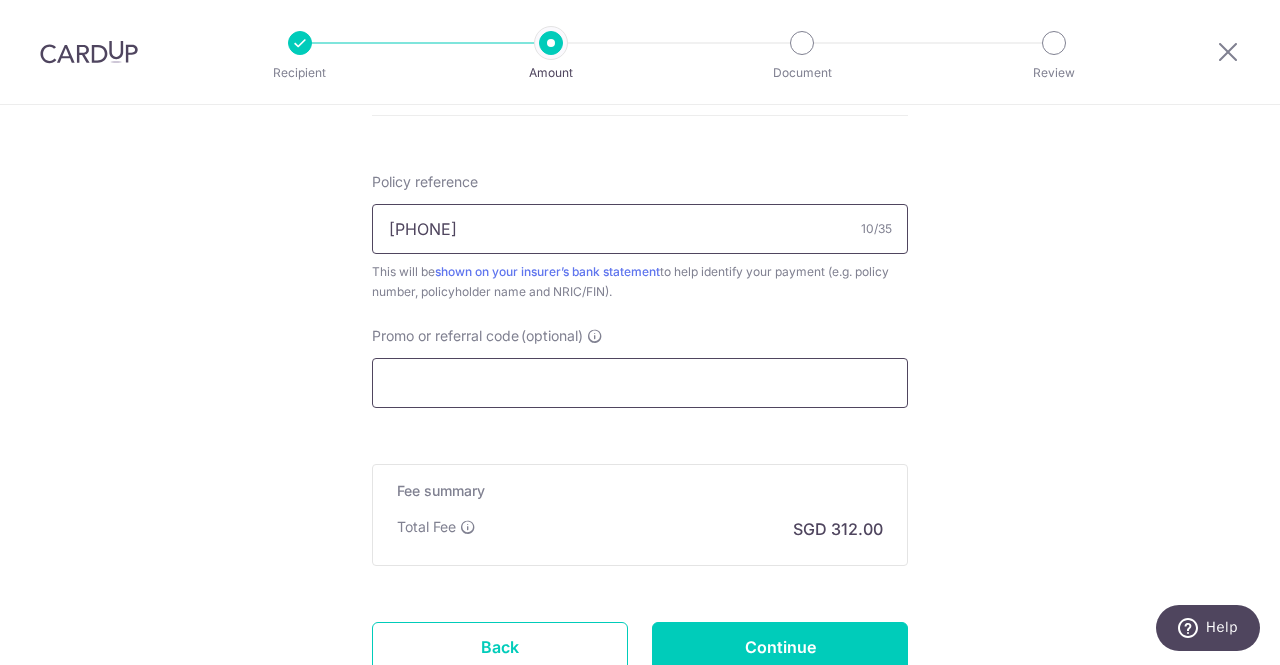 type on "0241322705" 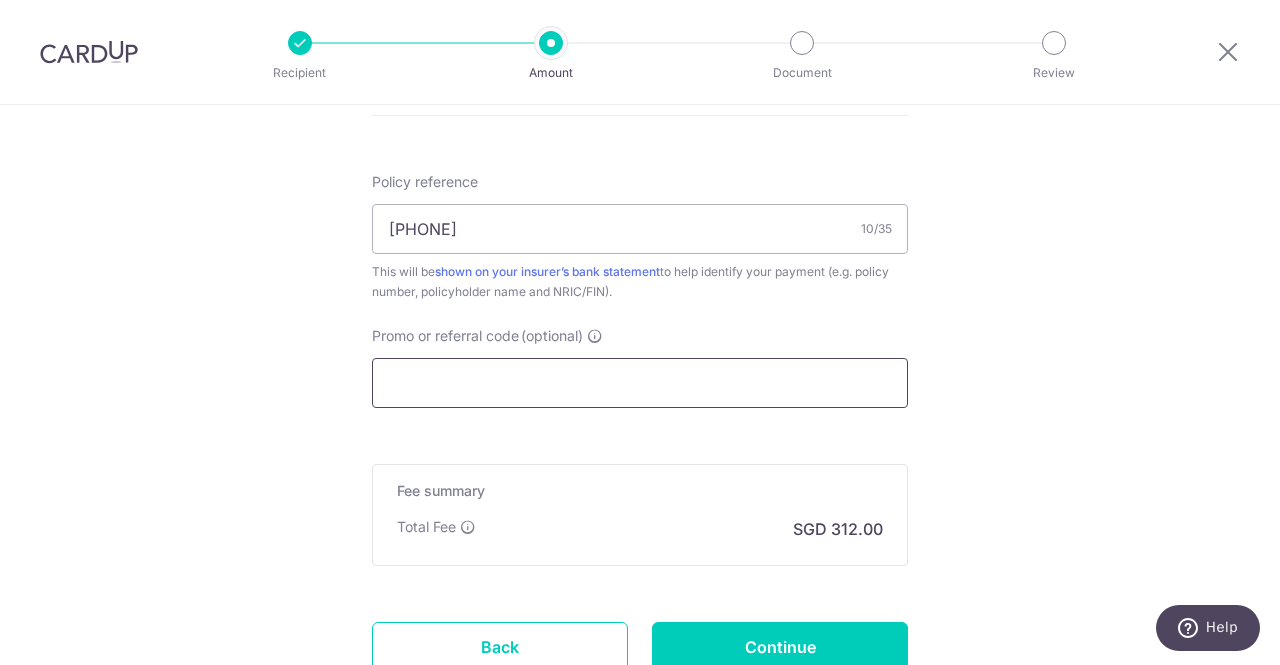 click on "Promo or referral code
(optional)" at bounding box center (640, 383) 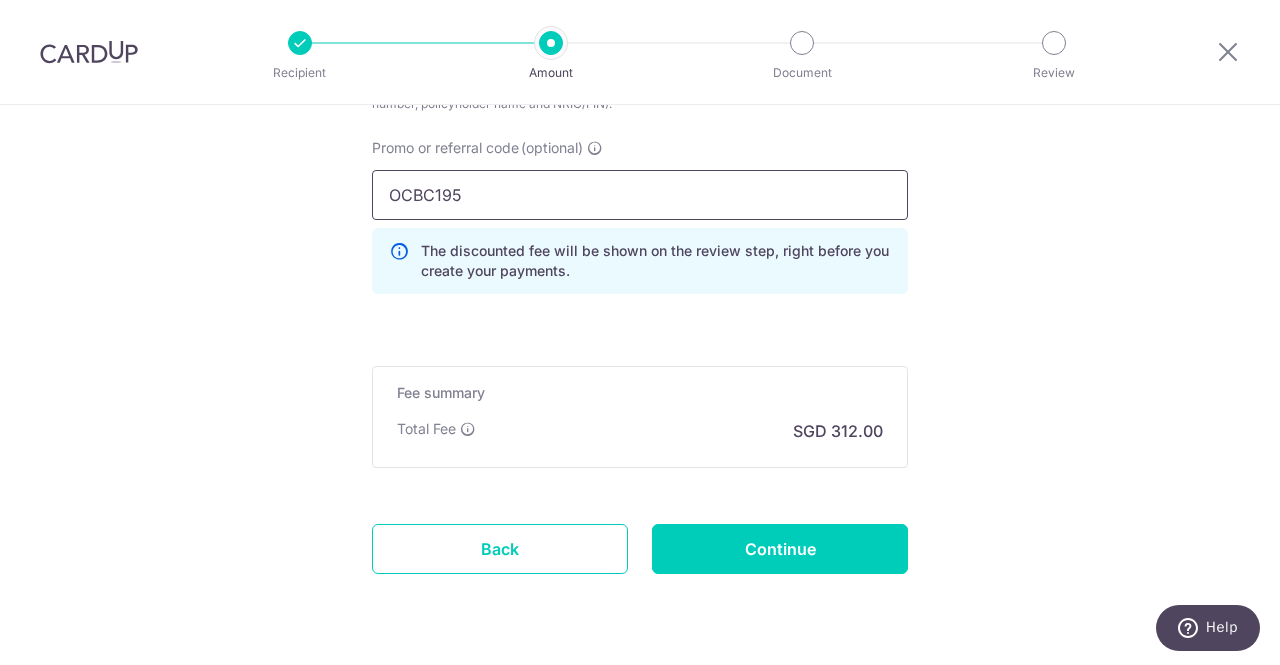 scroll, scrollTop: 1300, scrollLeft: 0, axis: vertical 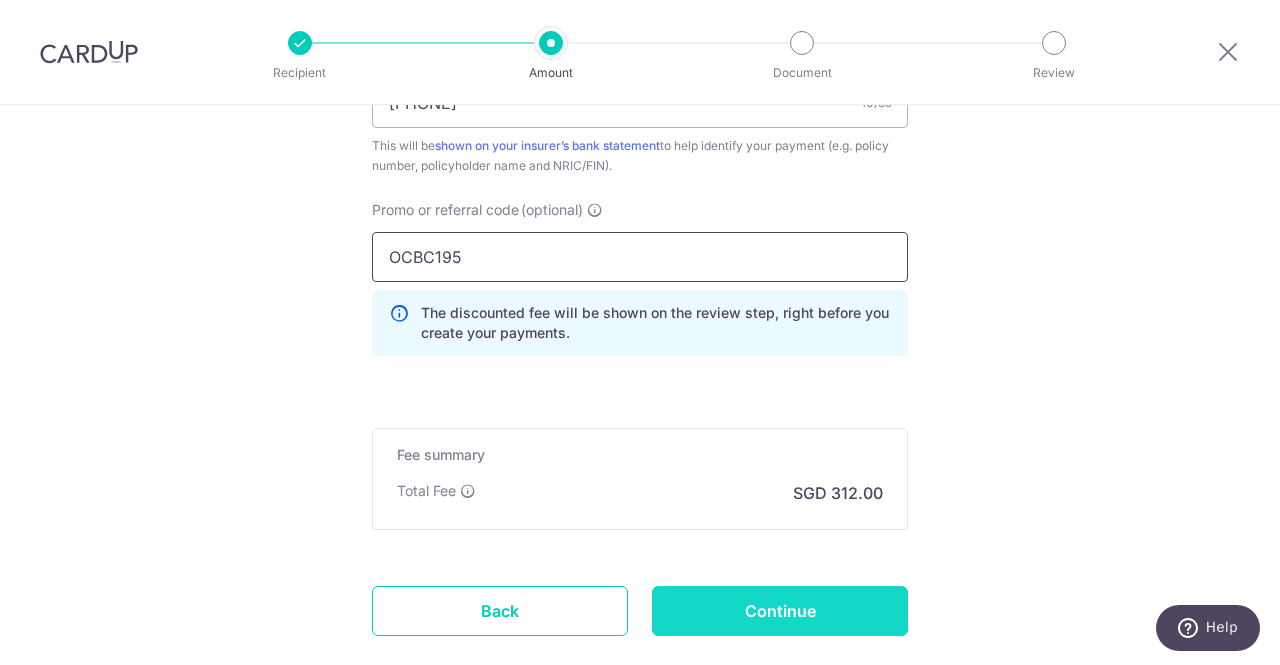 type on "OCBC195" 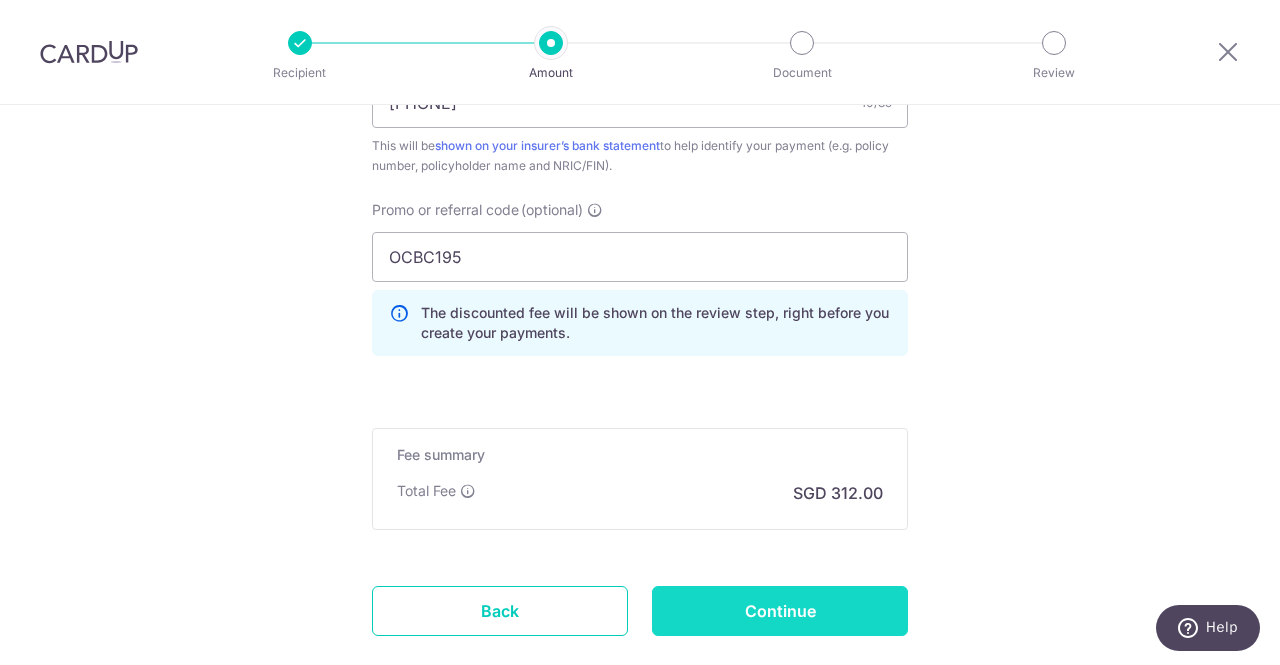 click on "Continue" at bounding box center [780, 611] 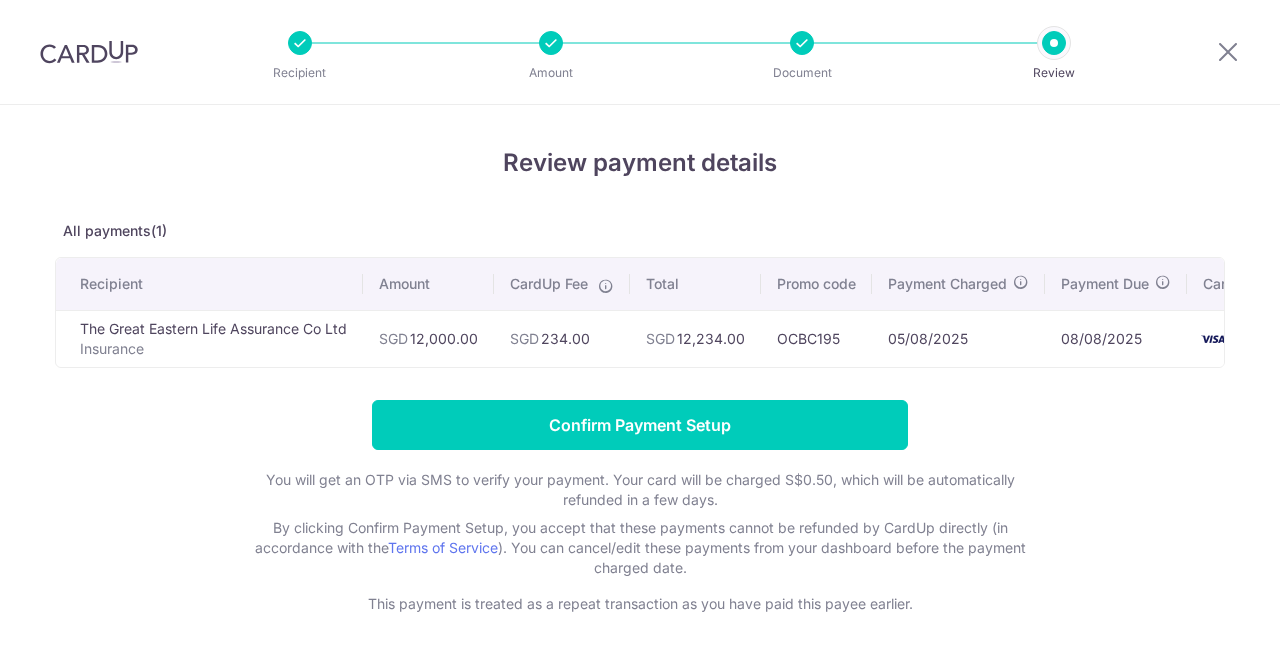 scroll, scrollTop: 0, scrollLeft: 0, axis: both 